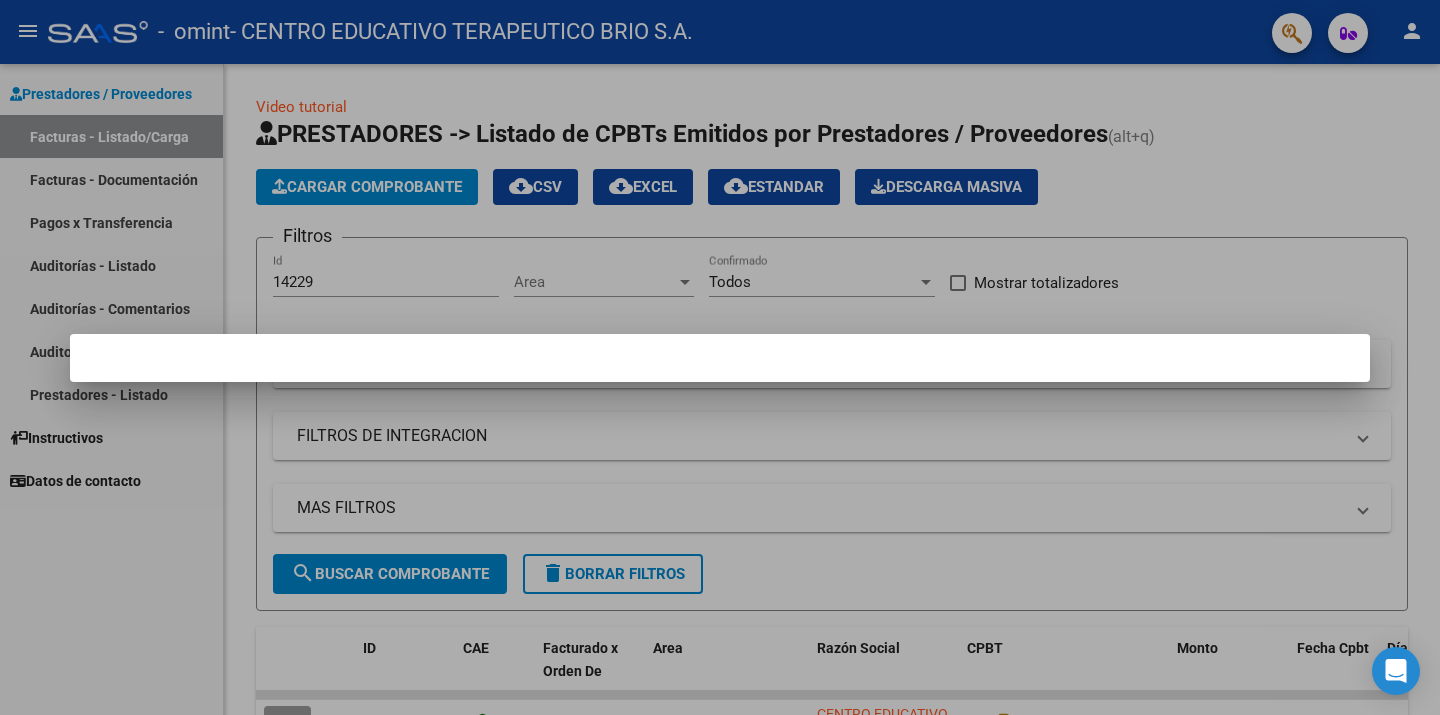 scroll, scrollTop: 0, scrollLeft: 0, axis: both 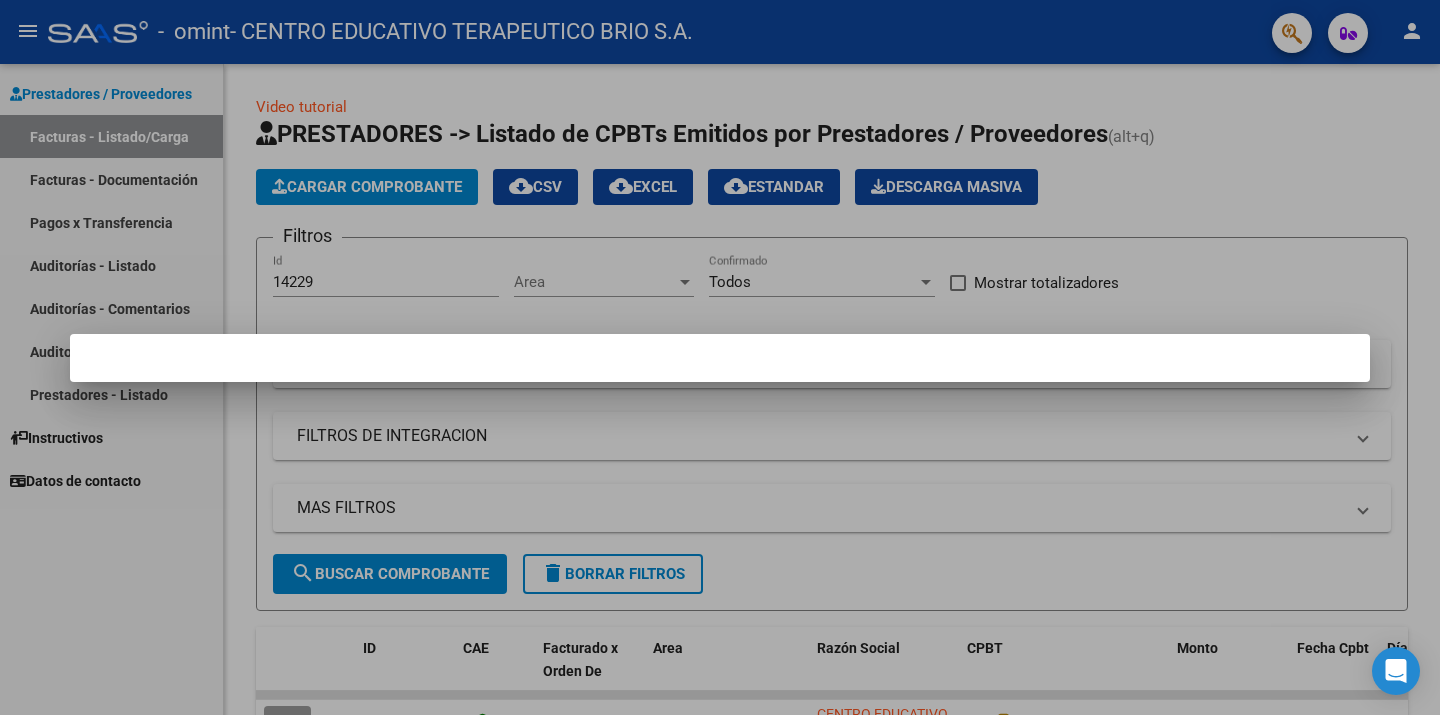 click at bounding box center [720, 358] 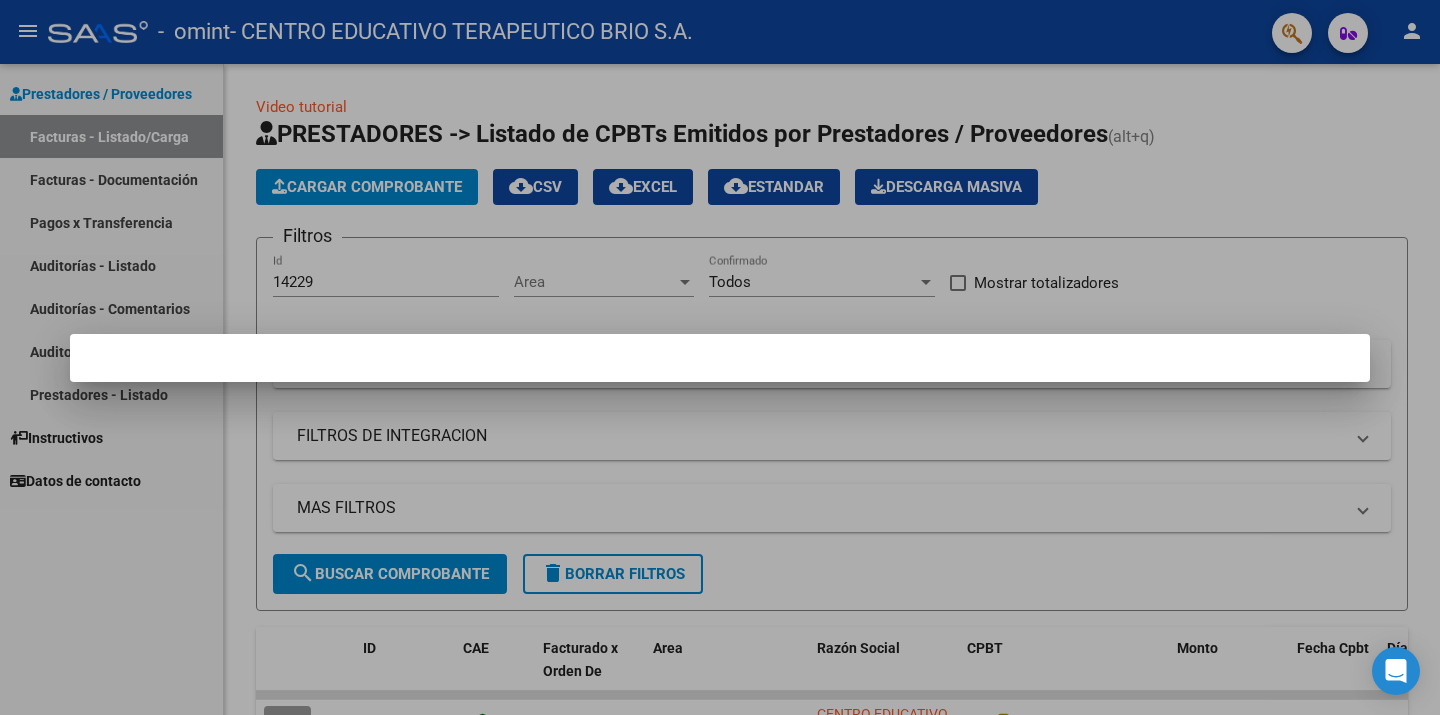 click at bounding box center (720, 357) 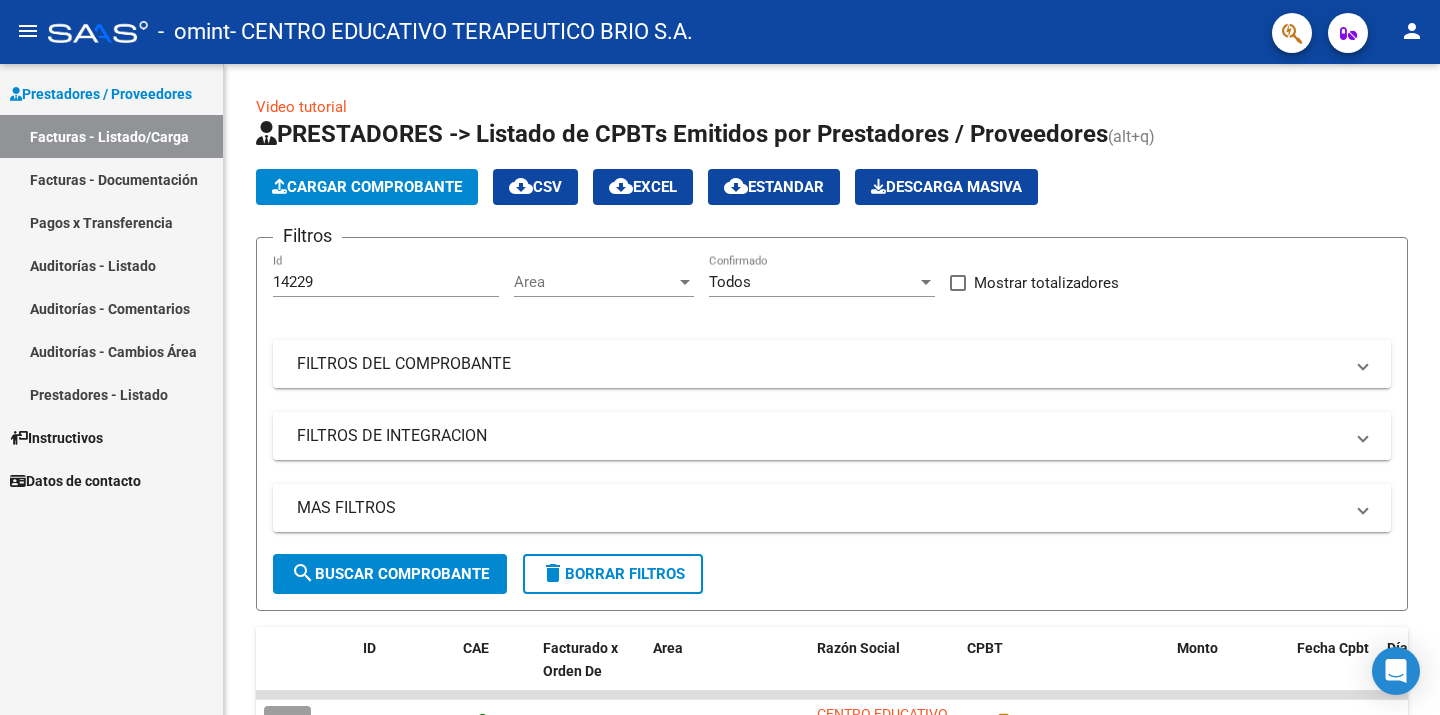 click on "Facturas - Listado/Carga" at bounding box center [111, 136] 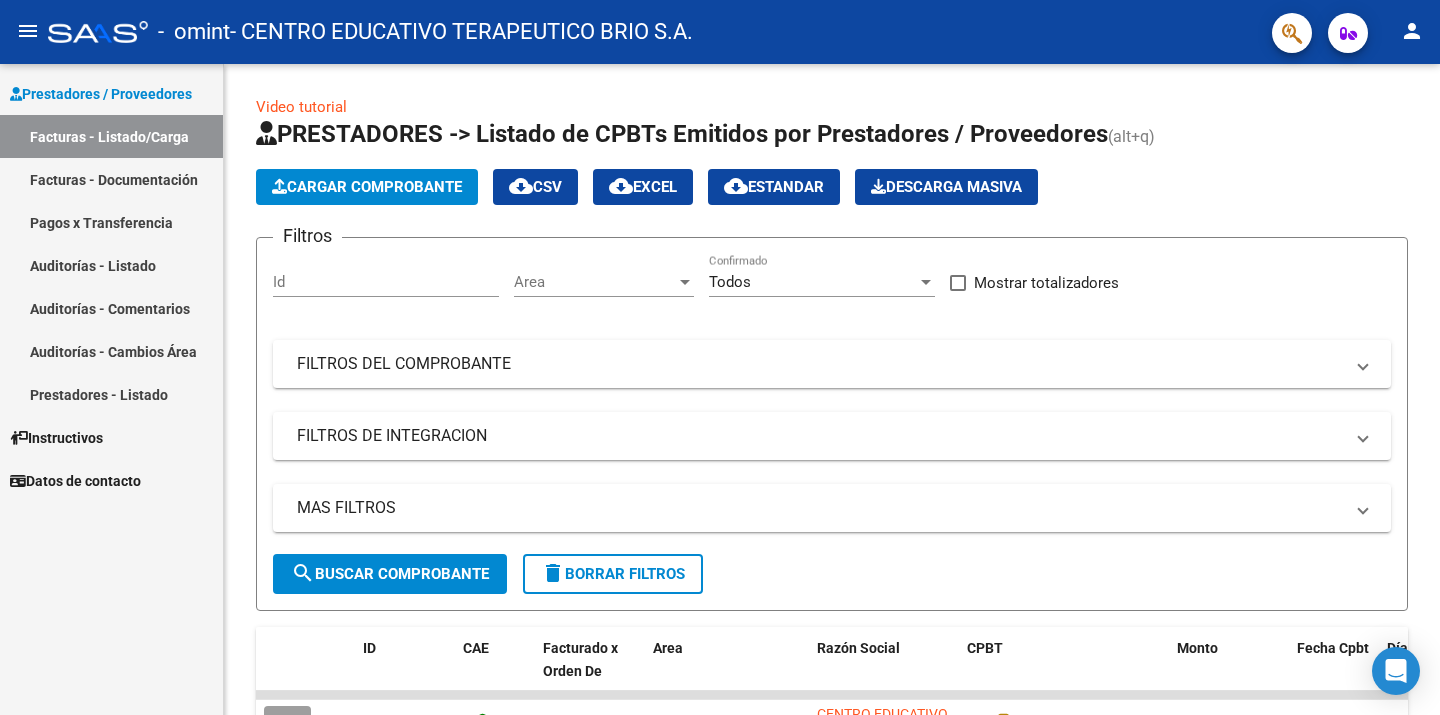 click on "Cargar Comprobante" 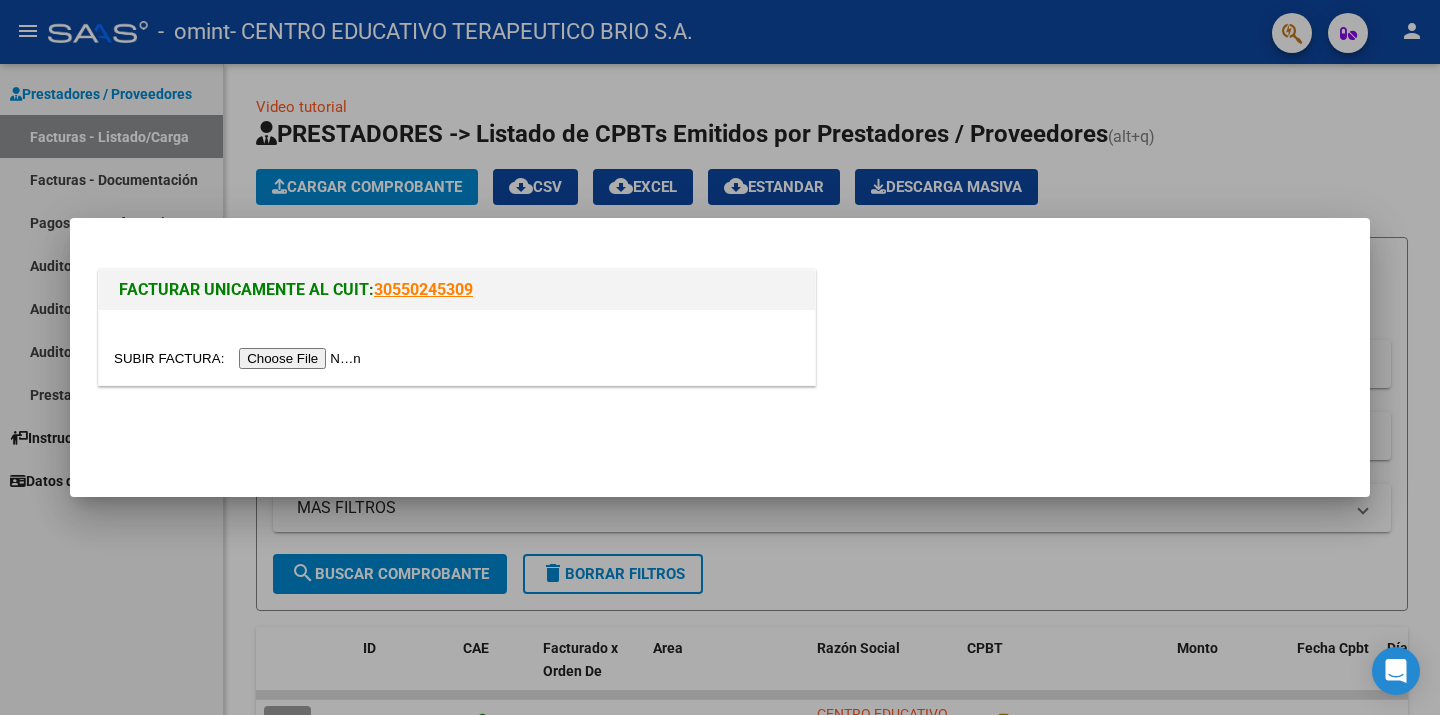 click at bounding box center (240, 358) 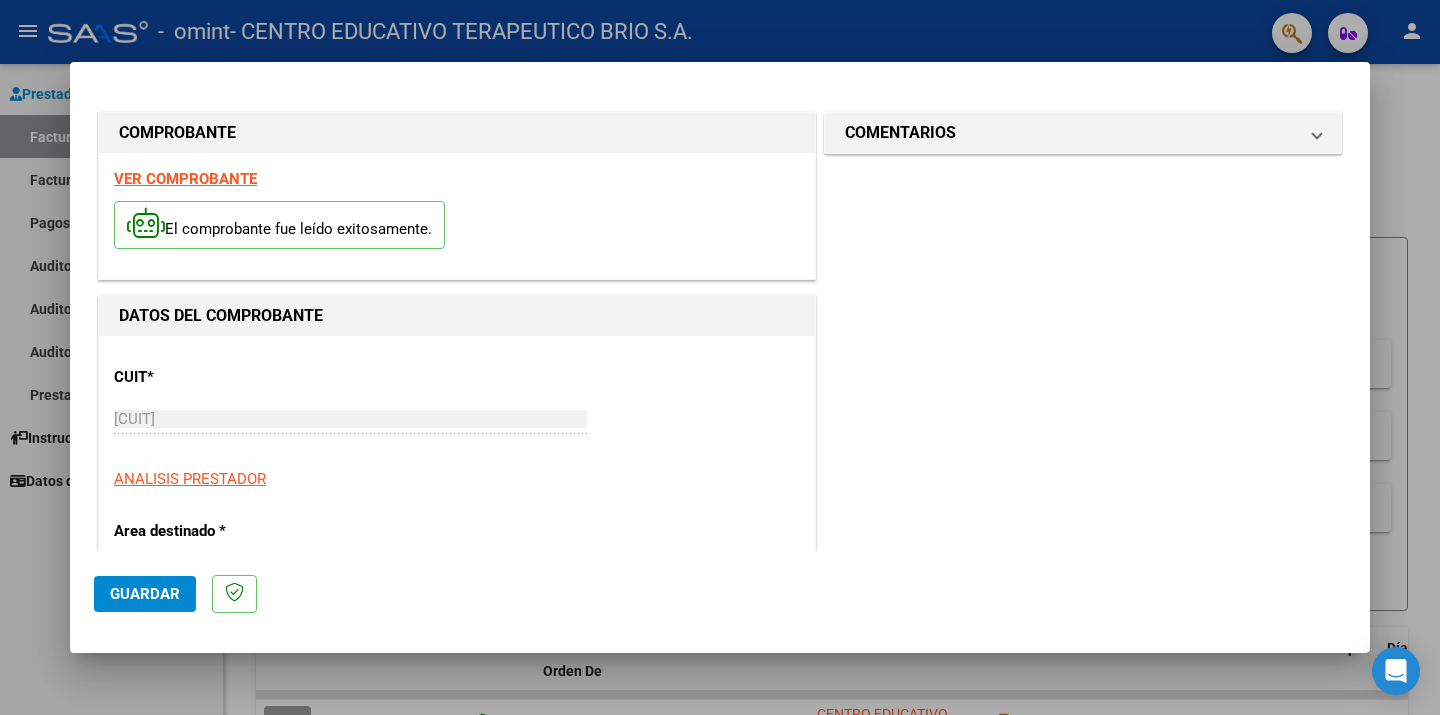 click on "CUIT * [CUIT] Ingresar CUIT ANALISIS PRESTADOR" at bounding box center [457, 420] 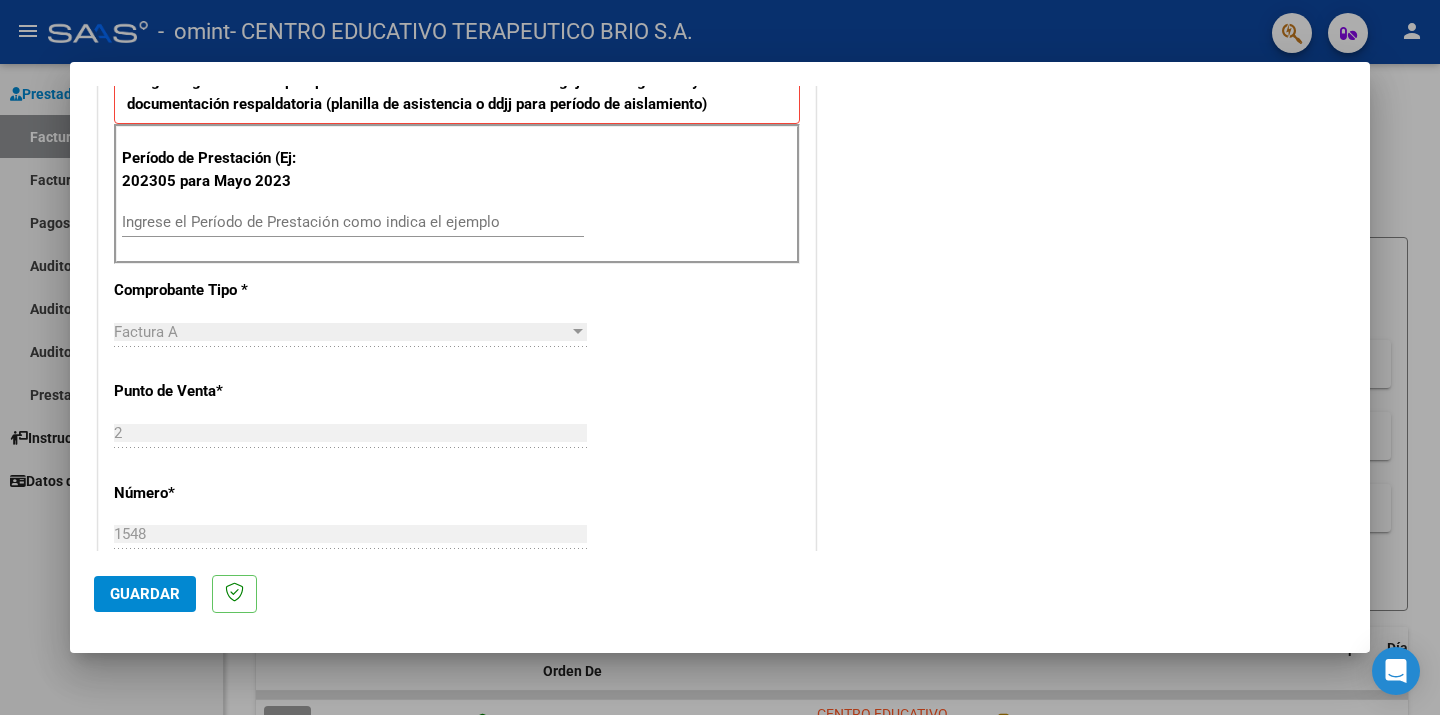 scroll, scrollTop: 549, scrollLeft: 0, axis: vertical 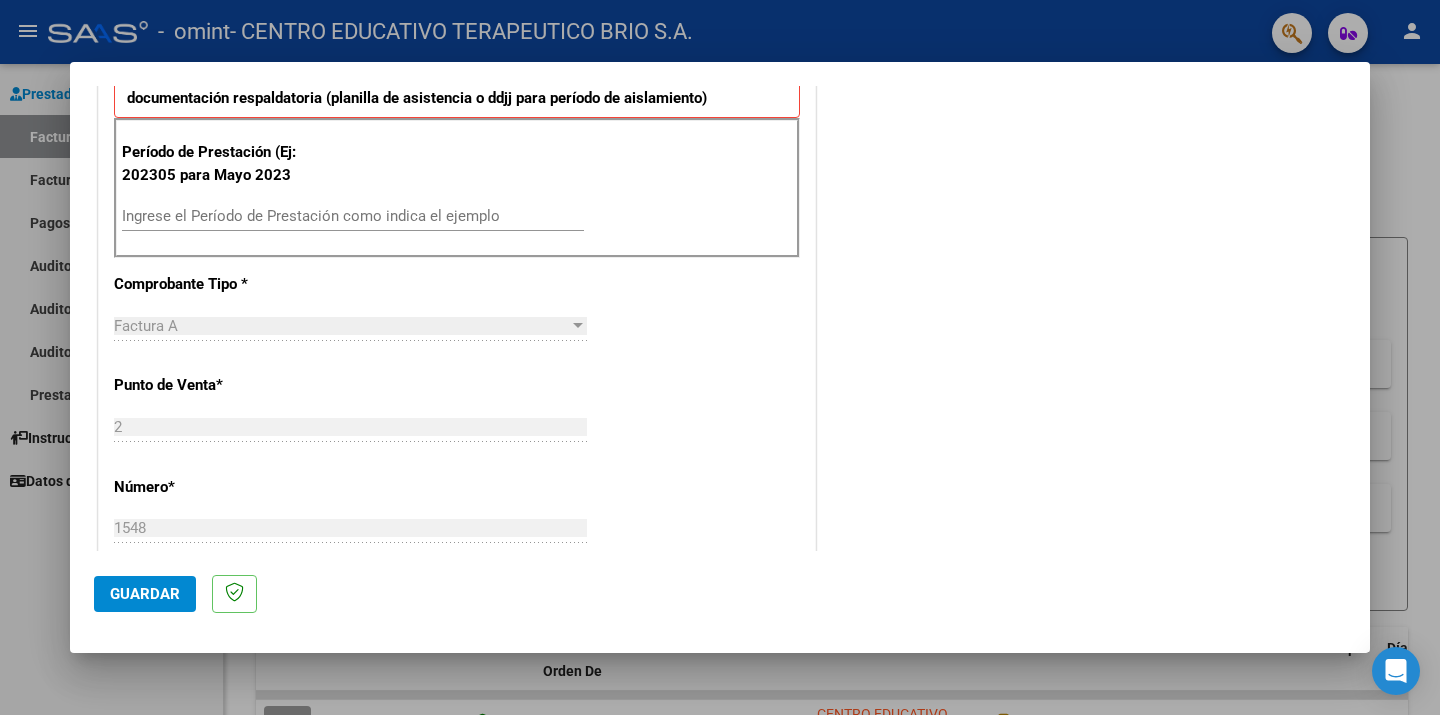 drag, startPoint x: 0, startPoint y: 0, endPoint x: 767, endPoint y: 312, distance: 828.0296 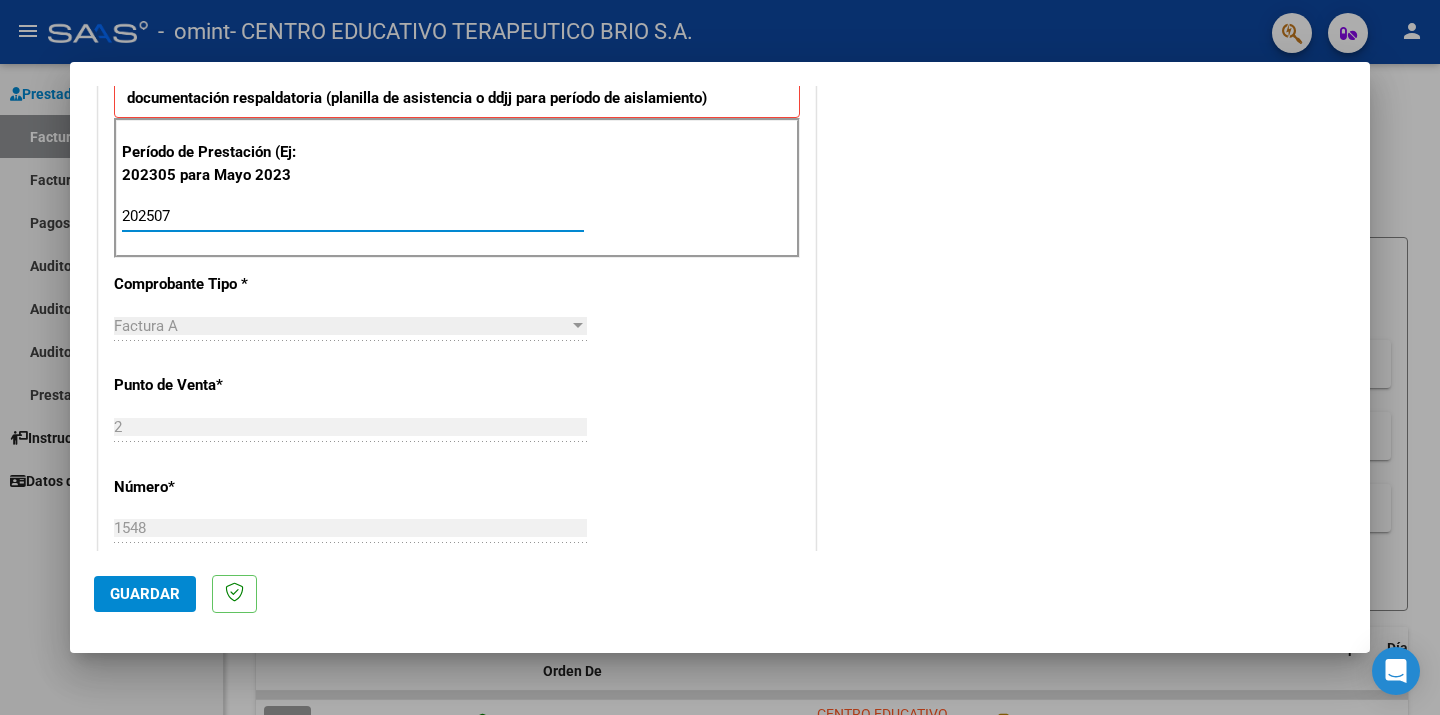 type on "202507" 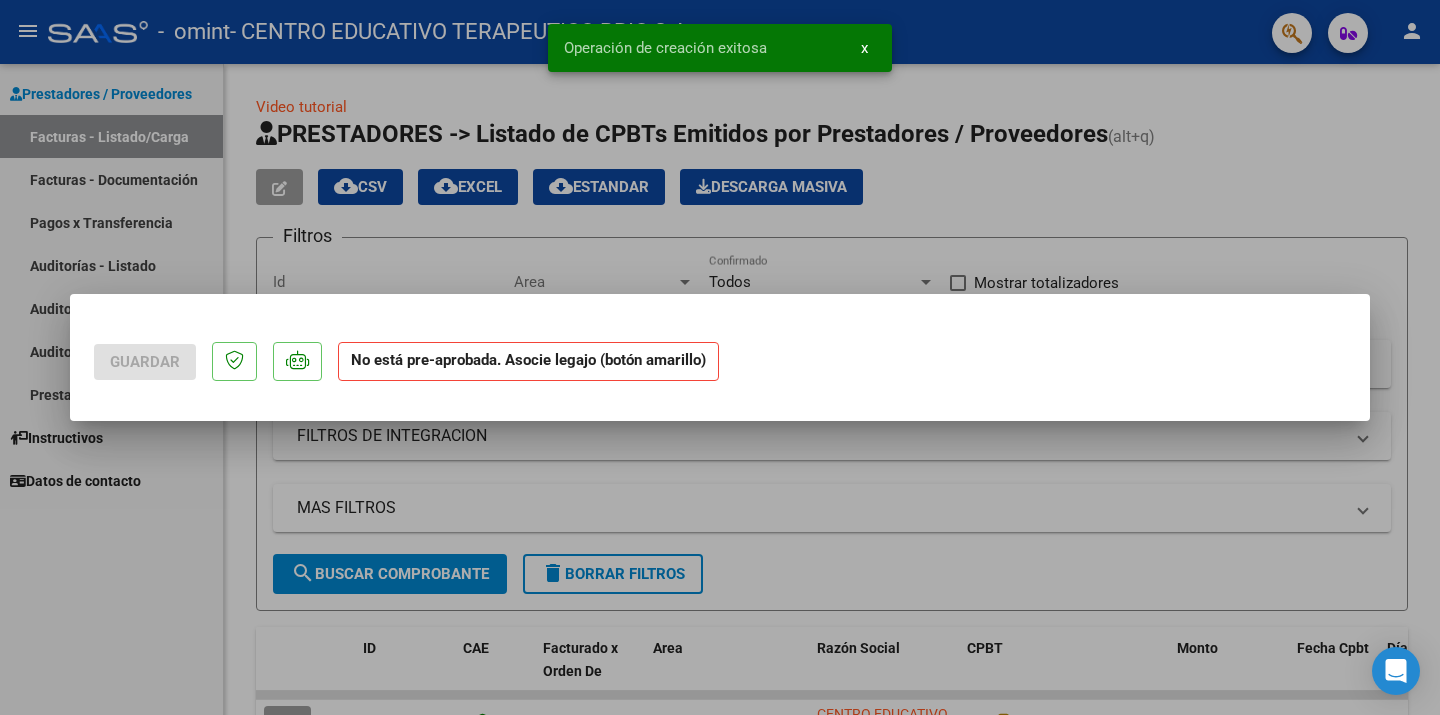 scroll, scrollTop: 0, scrollLeft: 0, axis: both 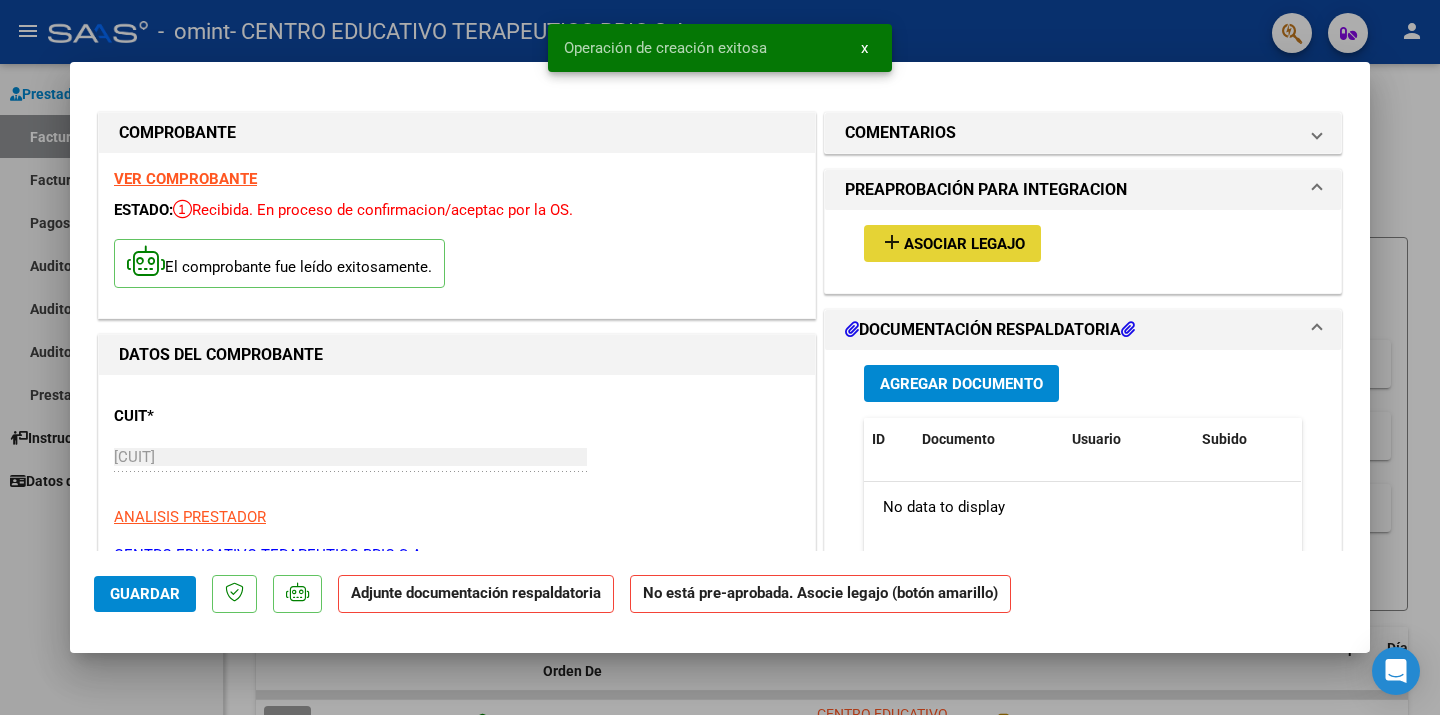 click on "Asociar Legajo" at bounding box center (964, 244) 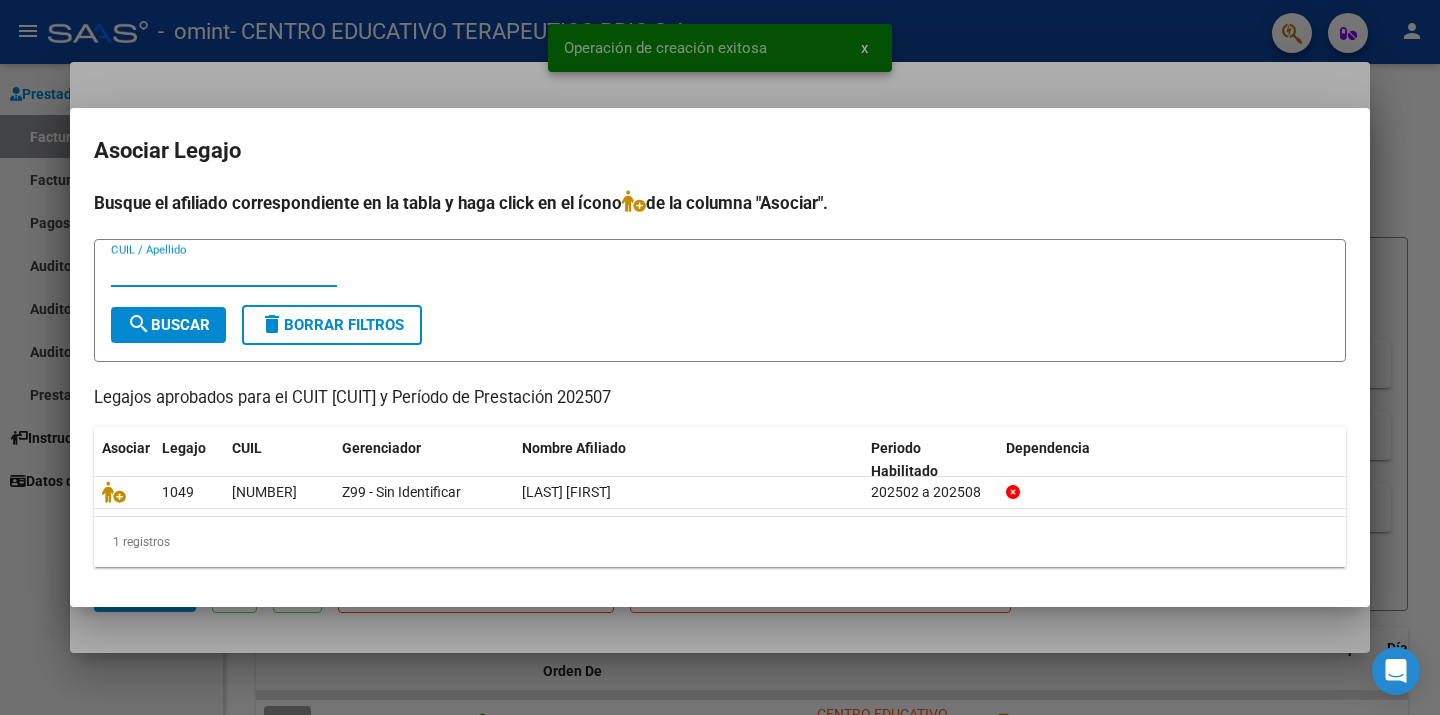 click 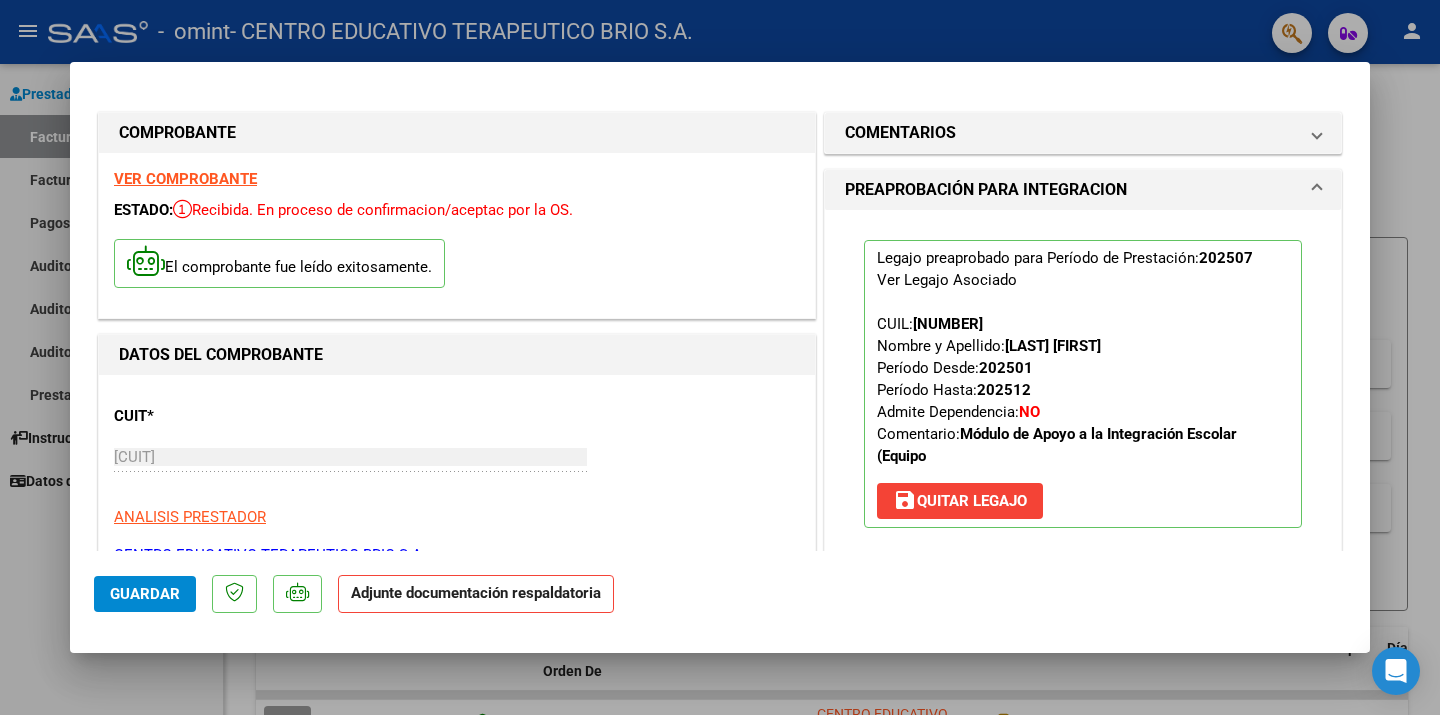 click on "PREAPROBACIÓN PARA INTEGRACION" at bounding box center (1079, 190) 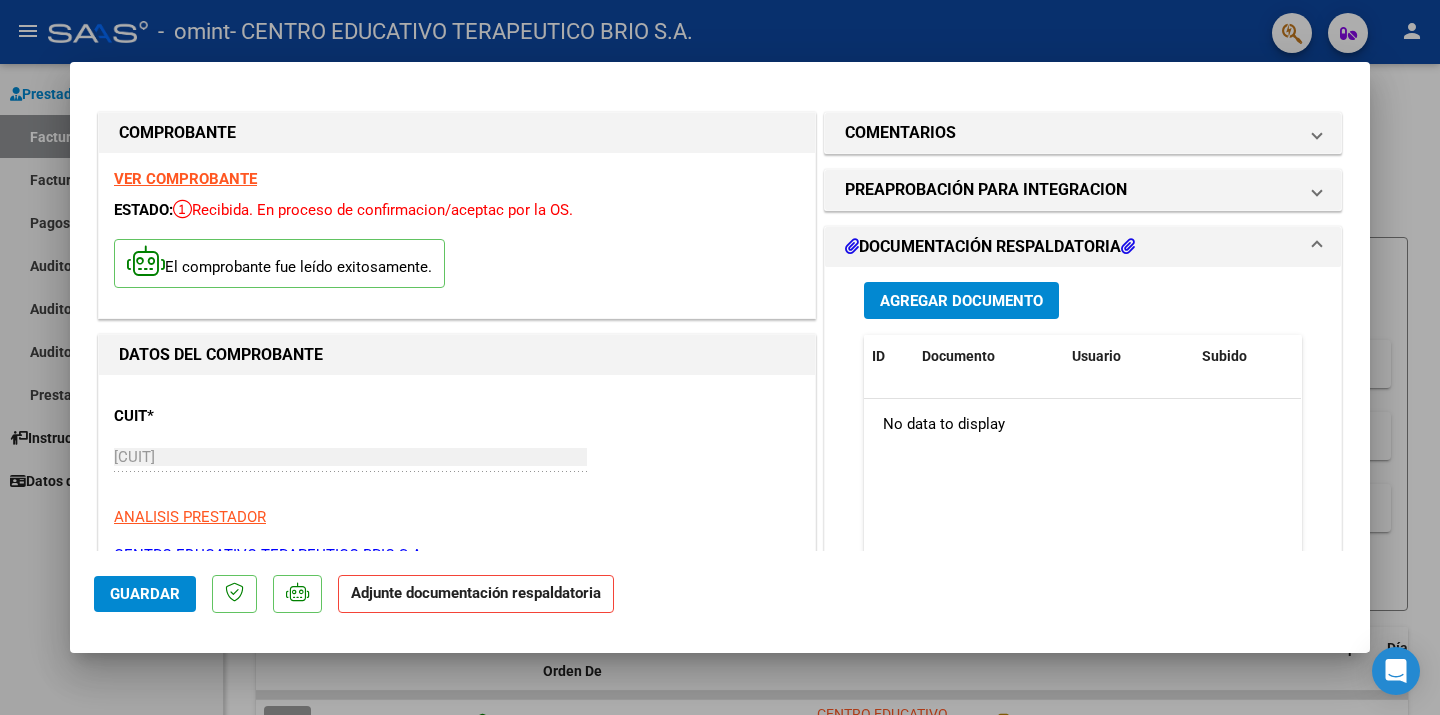click on "Agregar Documento" at bounding box center [961, 300] 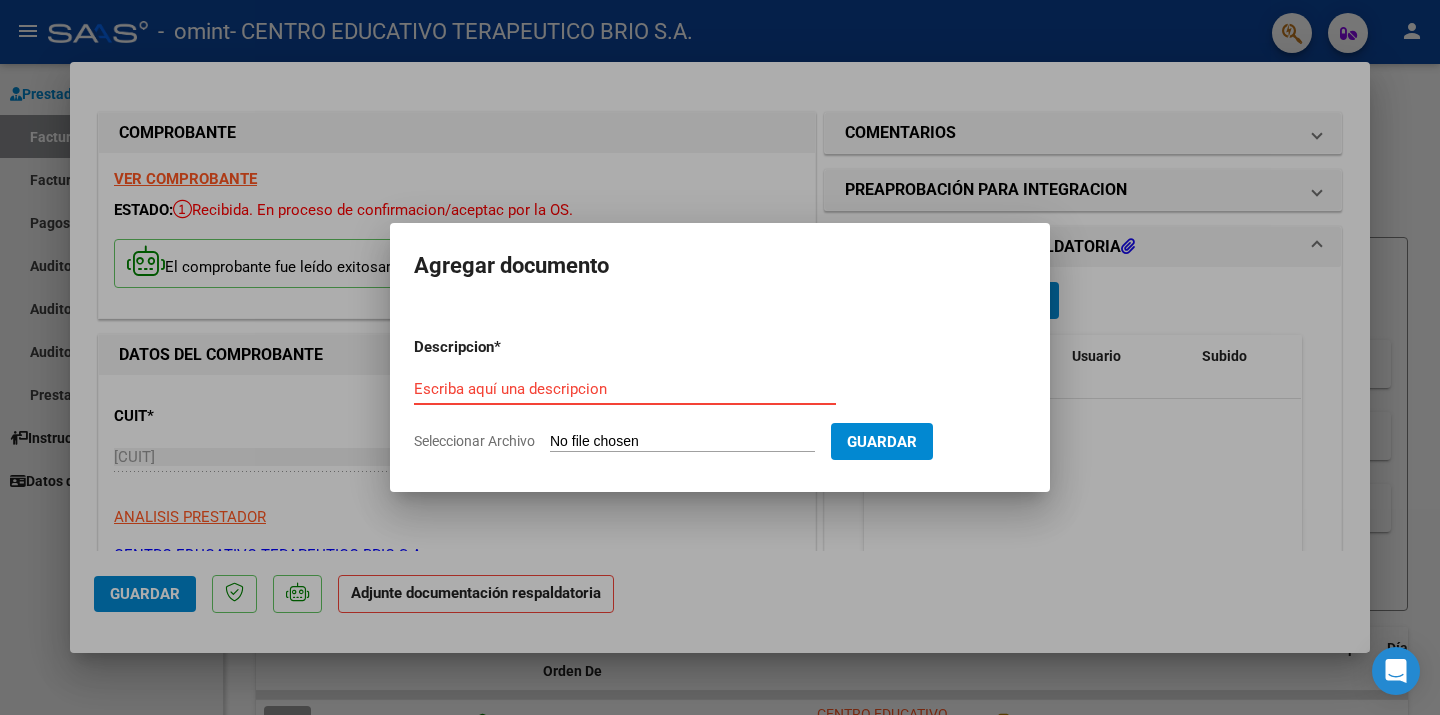 click on "Escriba aquí una descripcion" at bounding box center (625, 389) 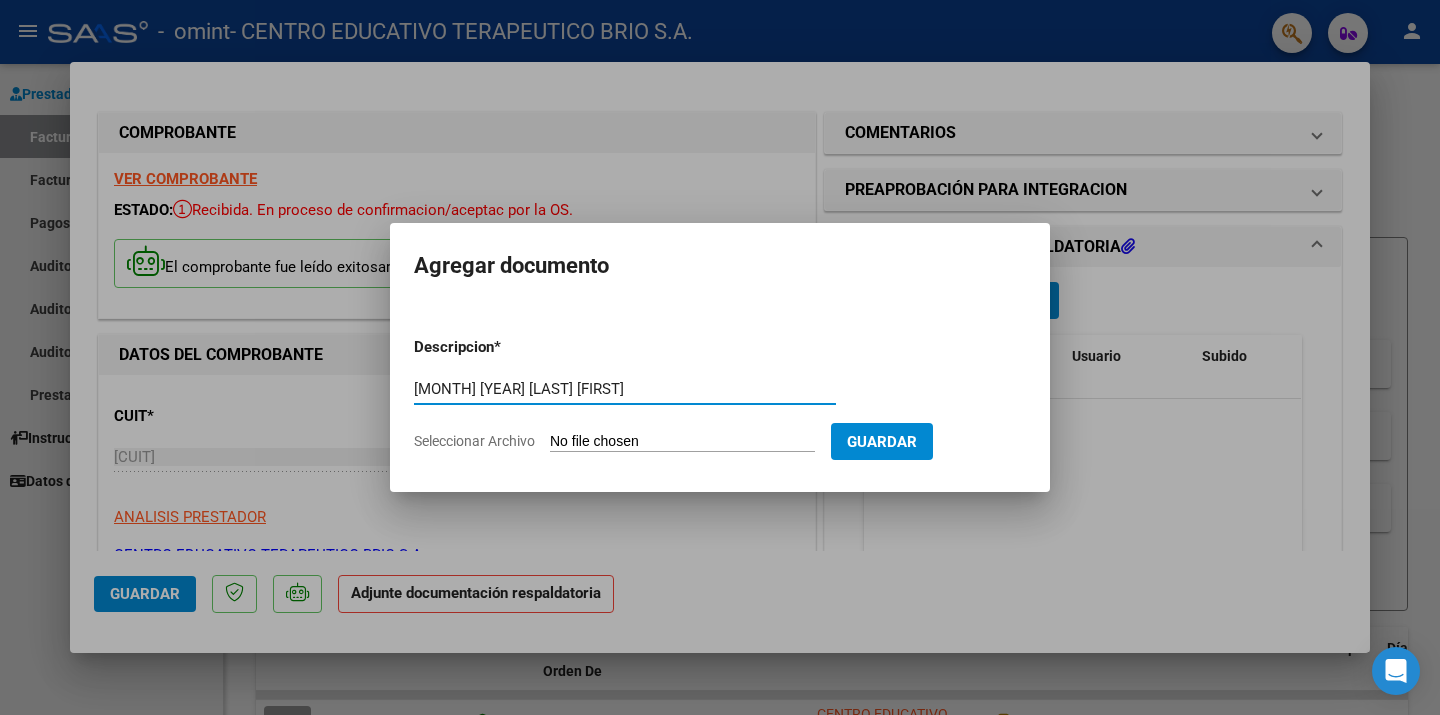 type on "[MONTH] [YEAR] [LAST] [FIRST]" 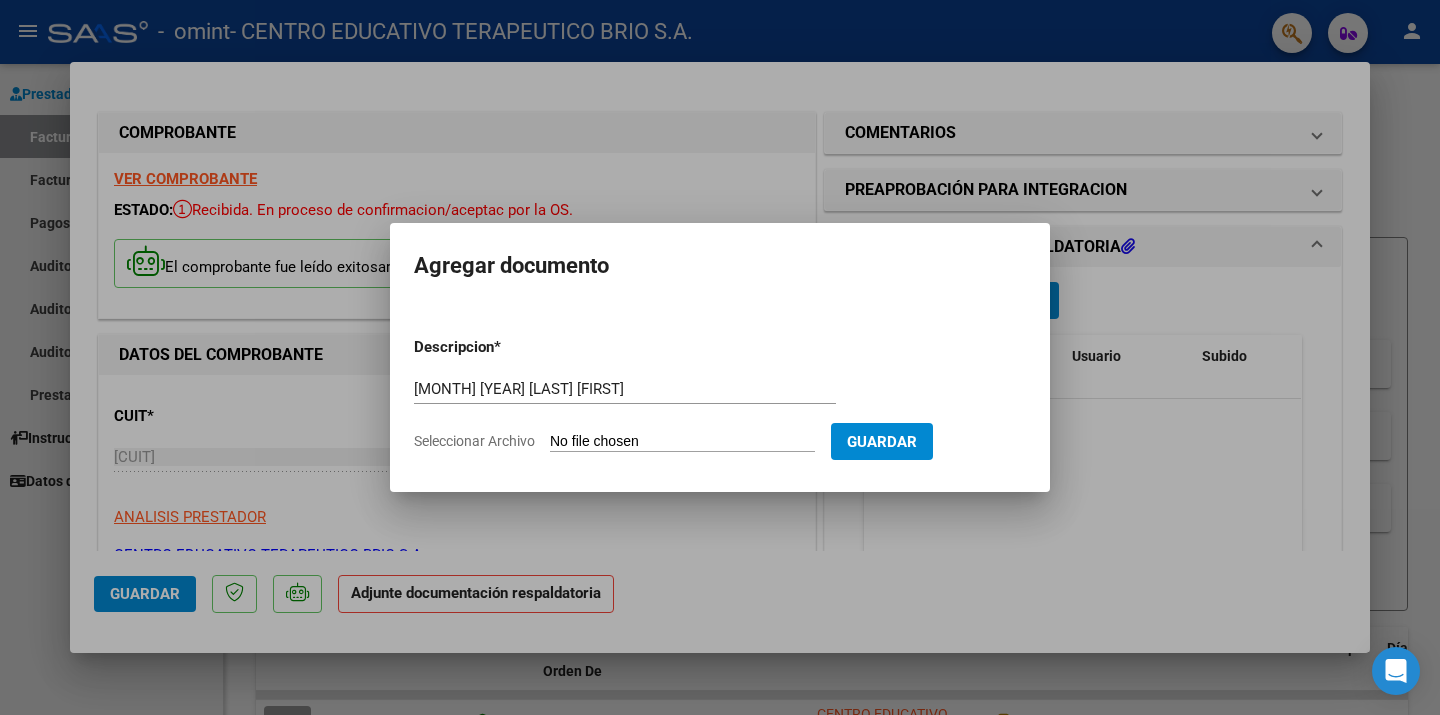 type on "C:\fakepath\[MONTH] [YEAR] [LAST] [FIRST].pdf" 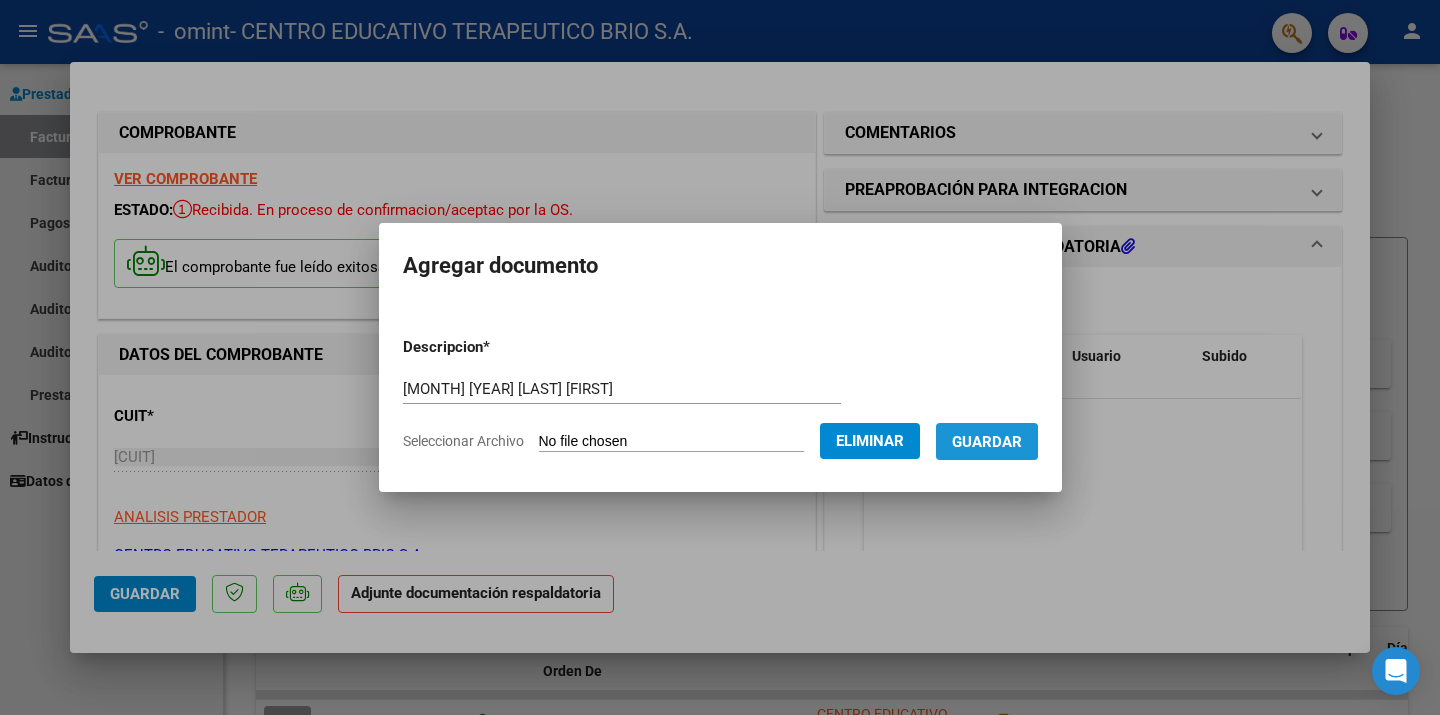 click on "Guardar" at bounding box center (987, 442) 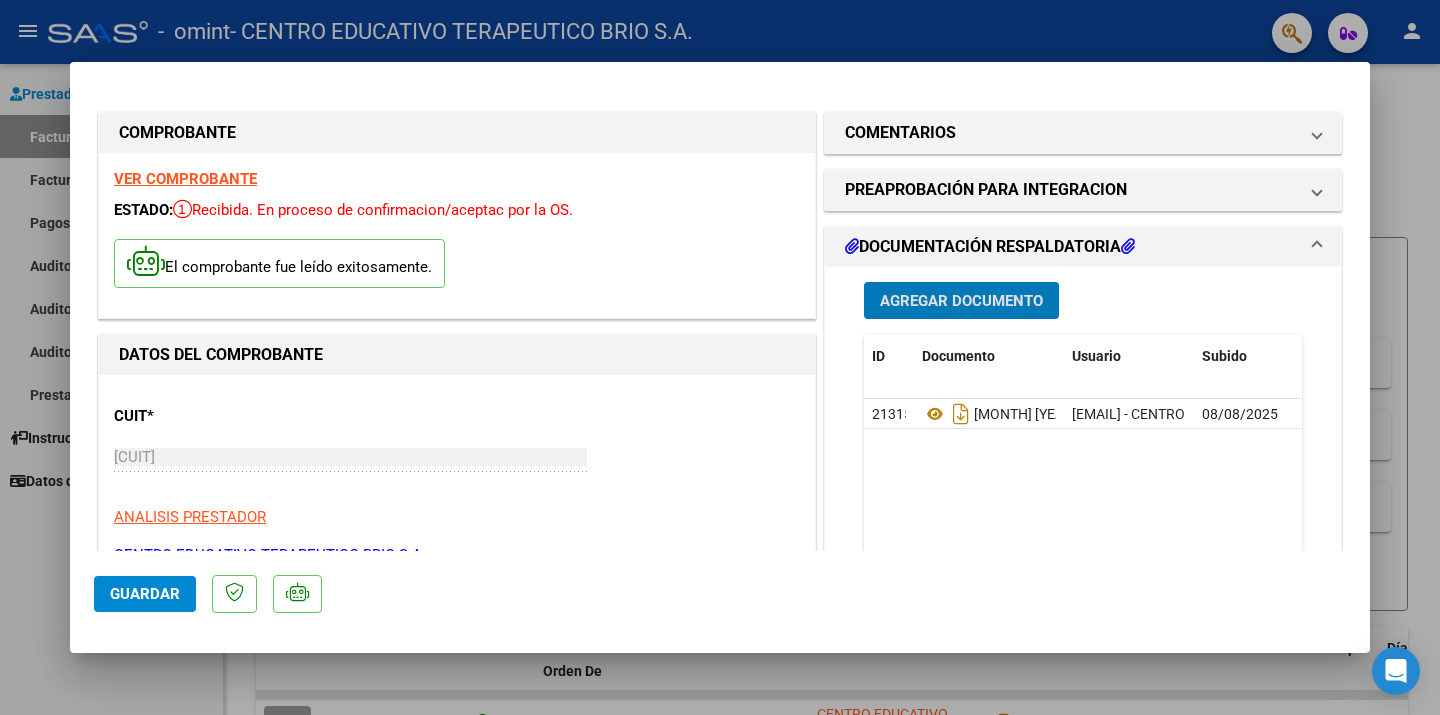 click on "CUIT * [CUIT] Ingresar CUIT ANALISIS PRESTADOR CENTRO EDUCATIVO TERAPEUTICO BRIO S.A. ARCA Padrón Area destinado * Integración Seleccionar Area Período de Prestación (Ej: 202305 para Mayo 2023 202507 Ingrese el Período de Prestación como indica el ejemplo Una vez que se asoció a un legajo aprobado no se puede cambiar el período de prestación. Comprobante Tipo * Factura A Seleccionar Tipo Punto de Venta * 2 Ingresar el Nro. Número * 1548 Ingresar el Nro. Monto * $ 475.830,26 Ingresar el monto Fecha del Cpbt. * 2025-08-08 Ingresar la fecha CAE / CAEA (no ingrese CAI) 75325512538378 Ingresar el CAE o CAEA (no ingrese CAI) Fecha de Vencimiento Ingresar la fecha Ref. Externa Ingresar la ref. N° Liquidación Ingresar el N° Liquidación" at bounding box center [457, 1123] 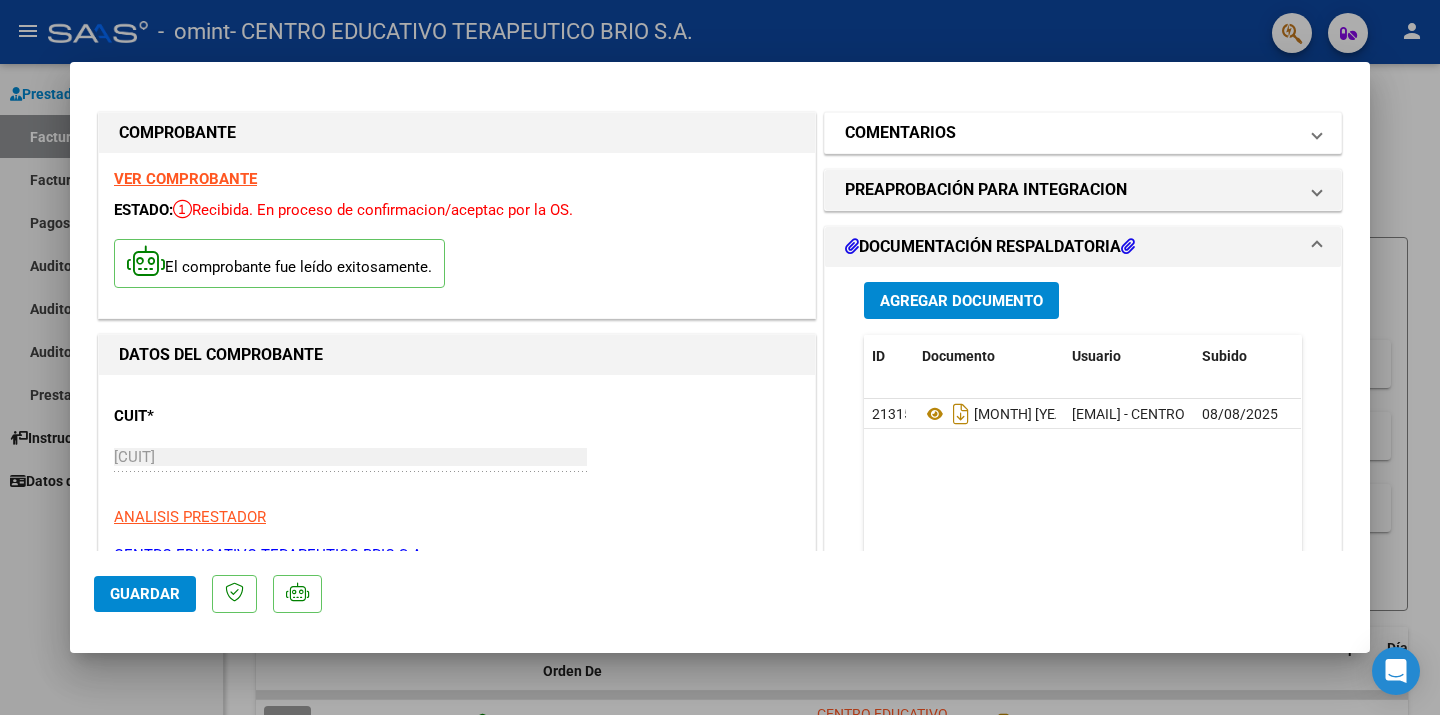 click on "COMENTARIOS" at bounding box center [1083, 133] 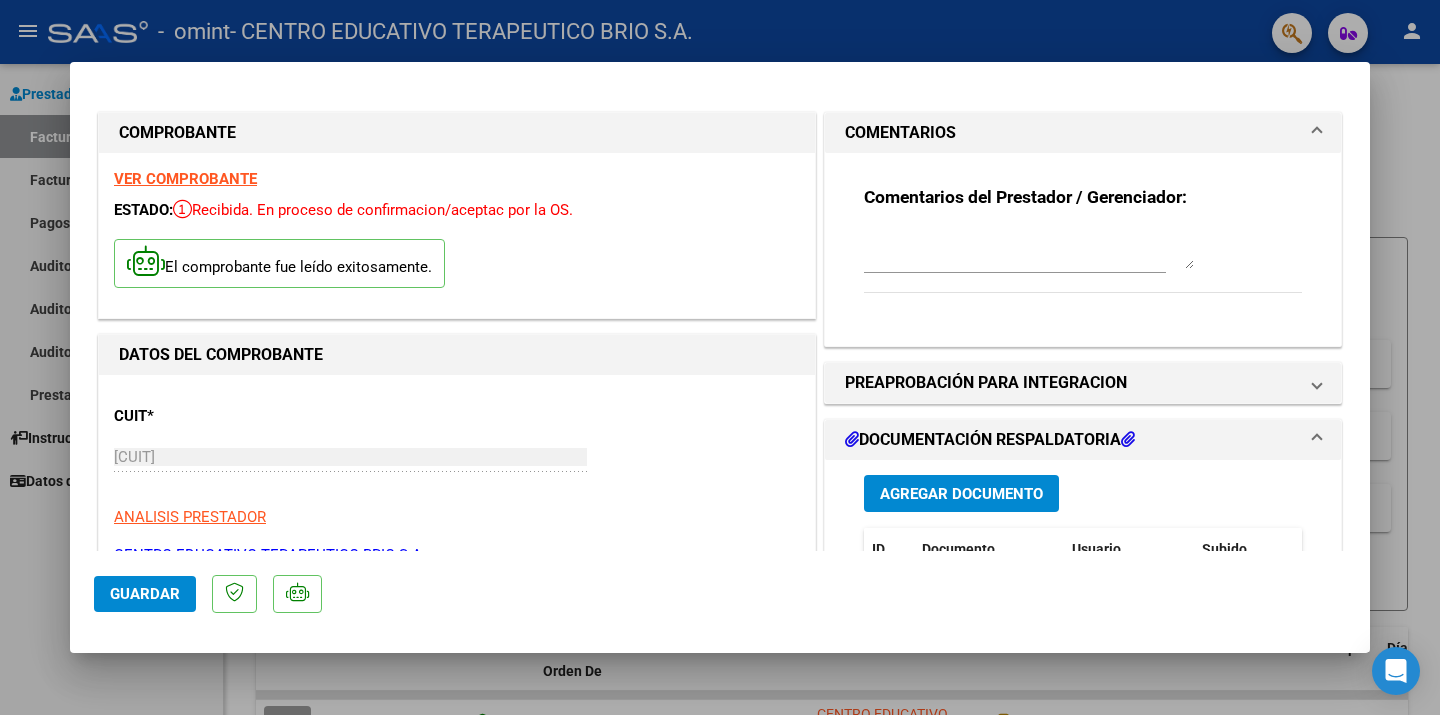 click at bounding box center [1029, 249] 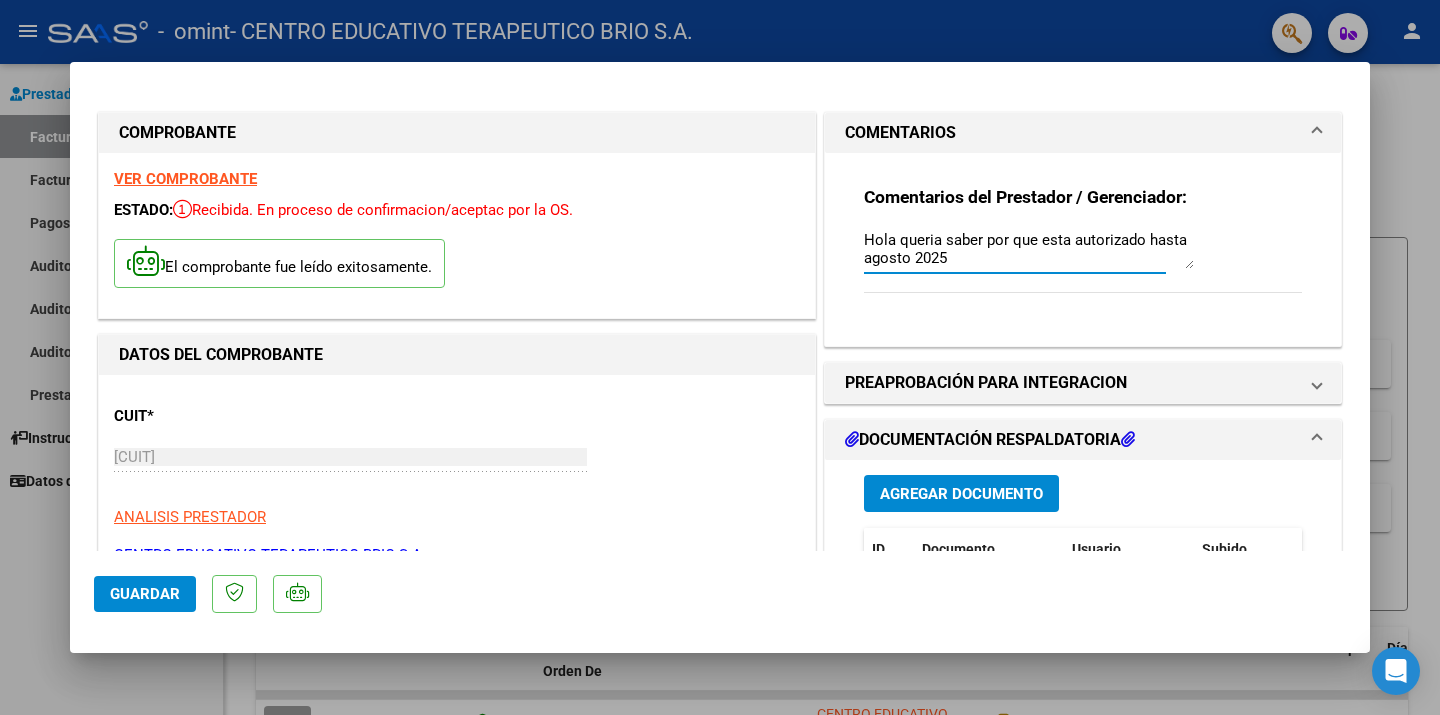 scroll, scrollTop: 17, scrollLeft: 0, axis: vertical 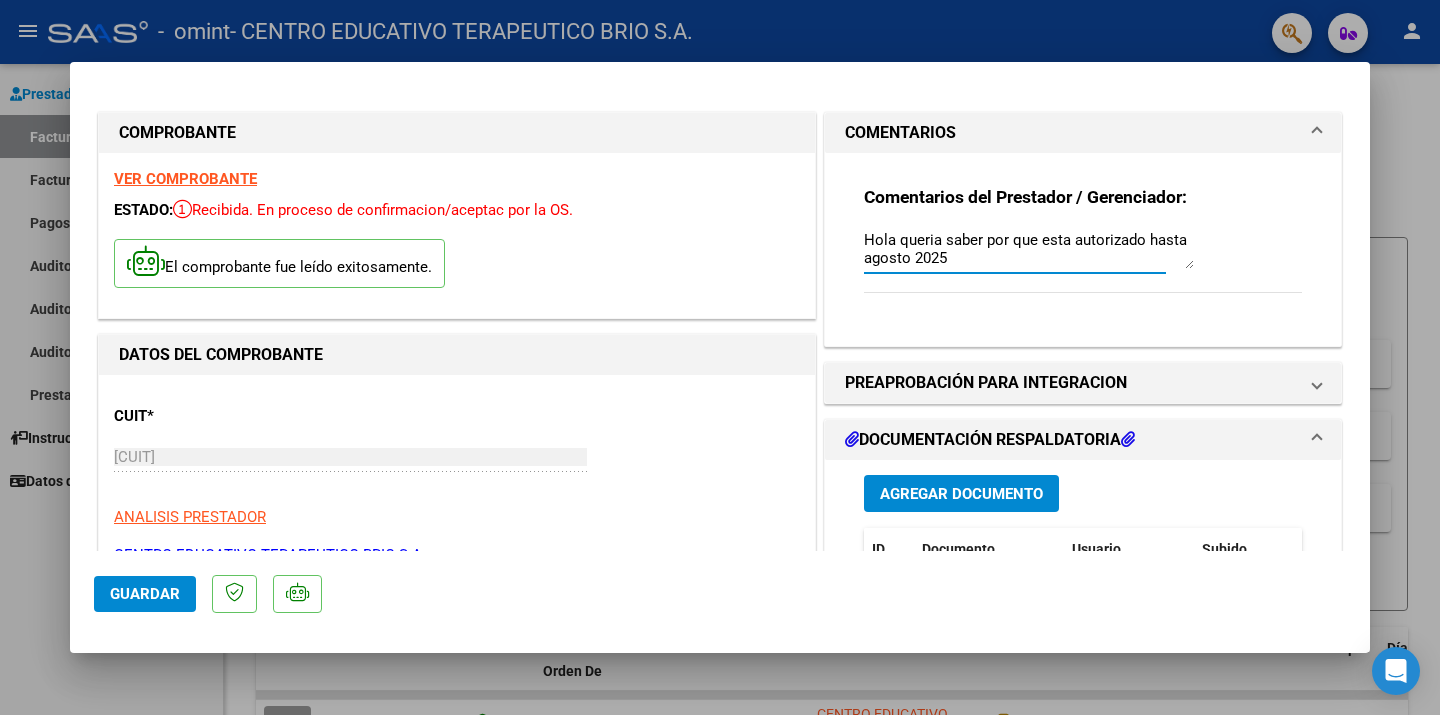 type on "Hola queria saber por que esta autorizado hasta agosto 2025" 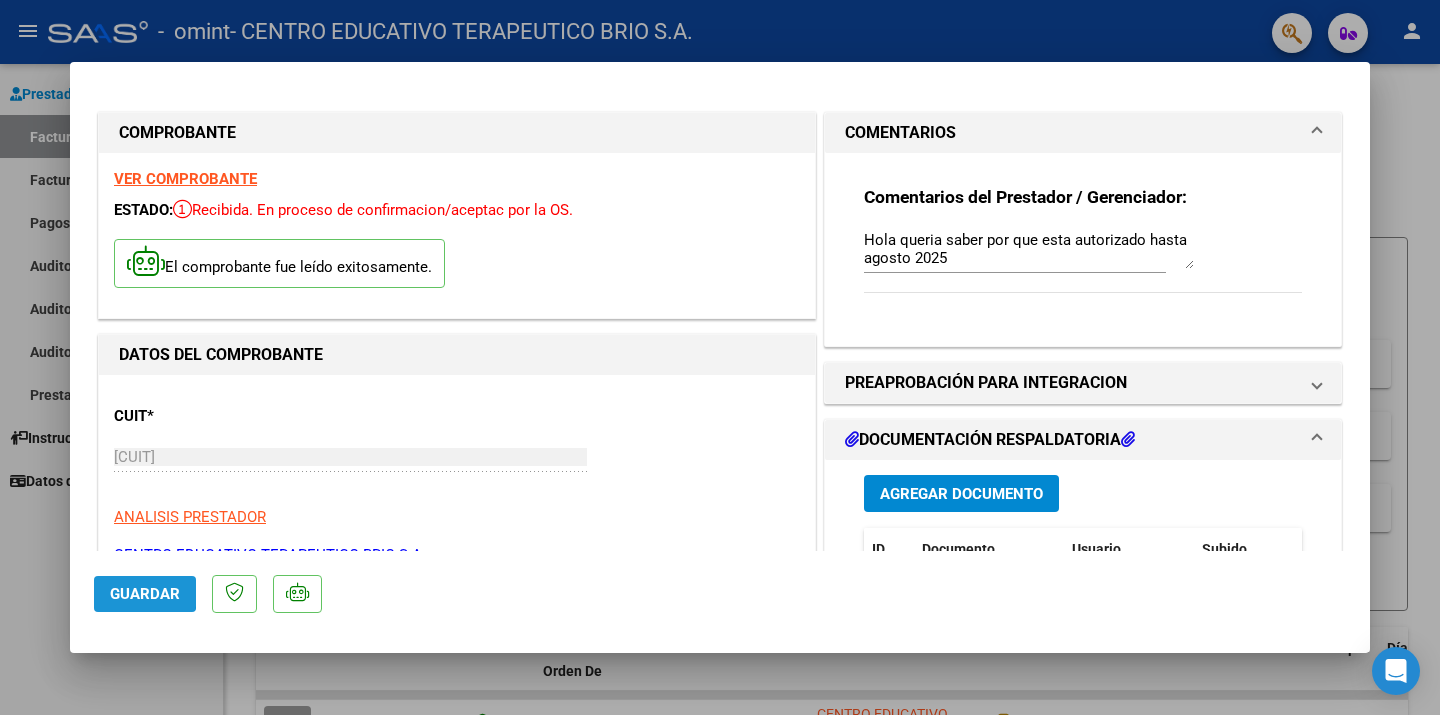 click on "Guardar" 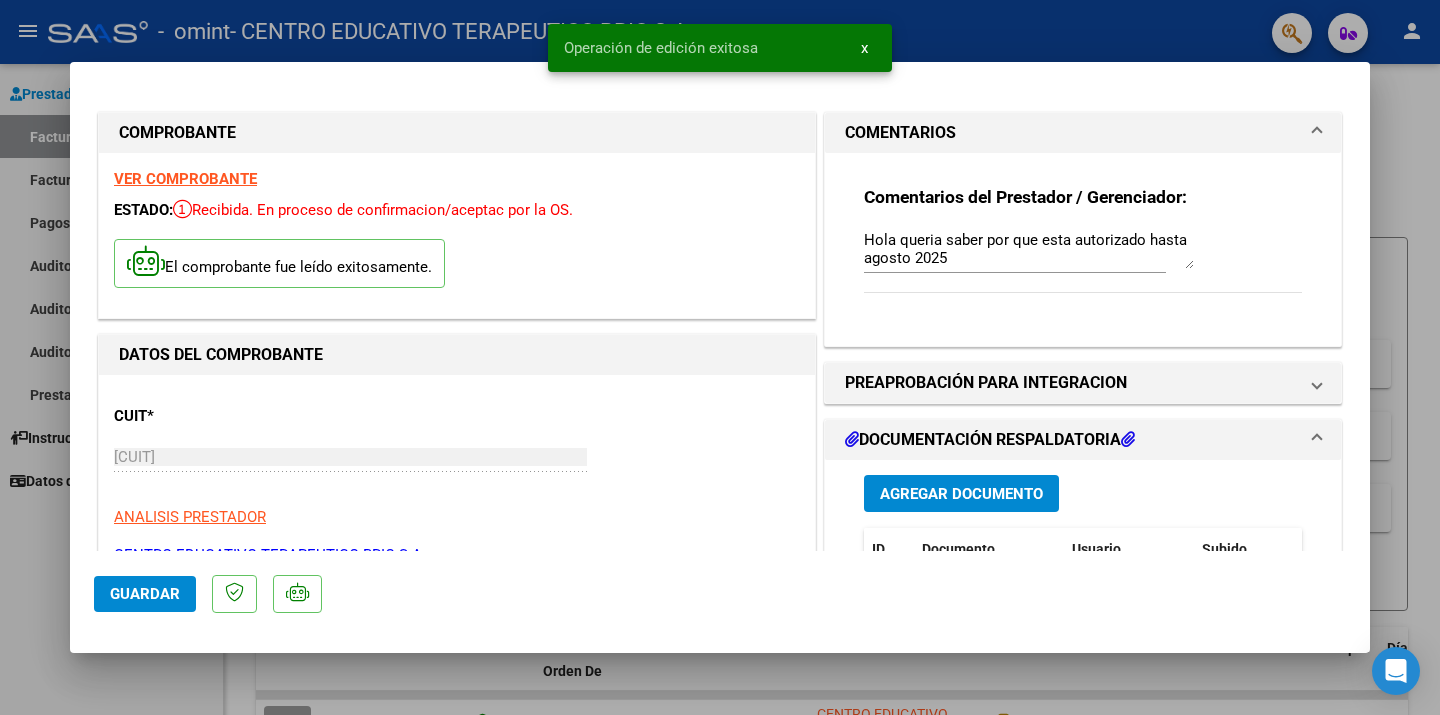 click at bounding box center (720, 357) 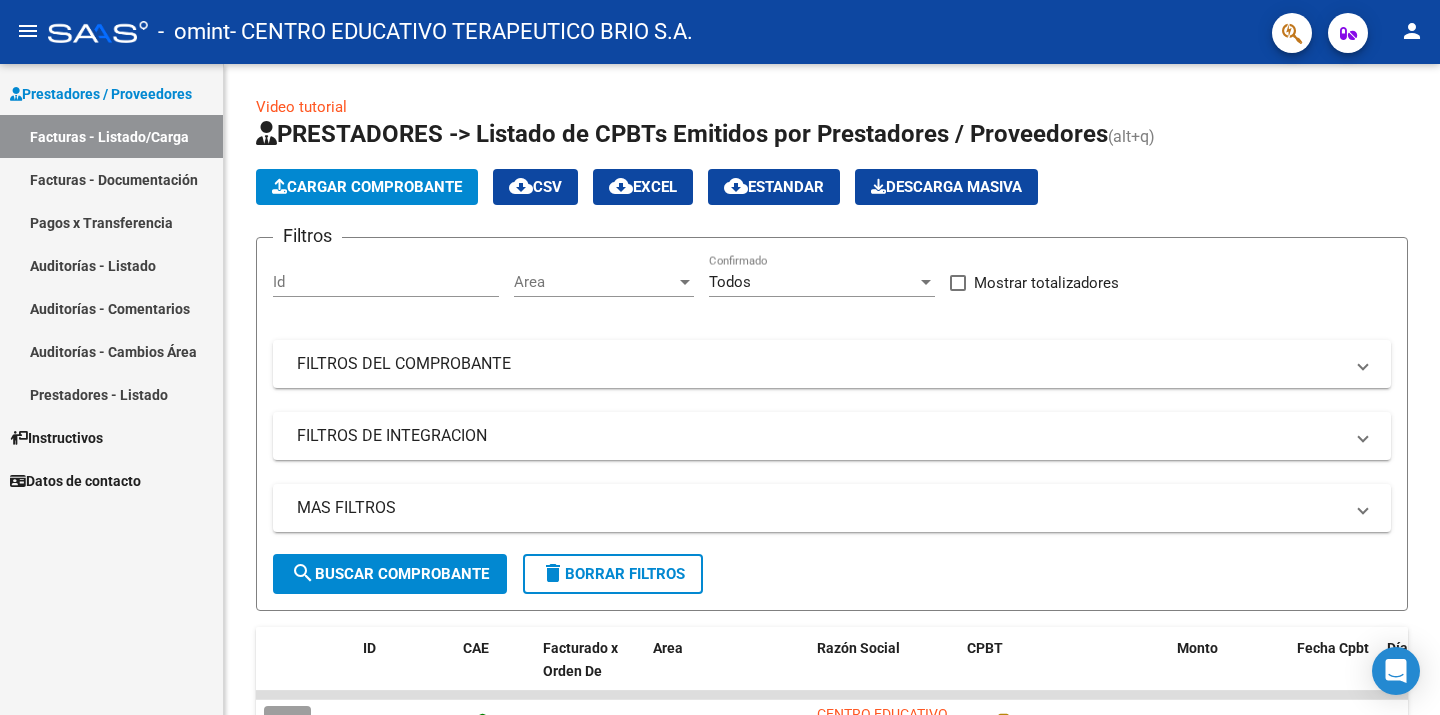 click on "Auditorías - Cambios Área" at bounding box center [111, 351] 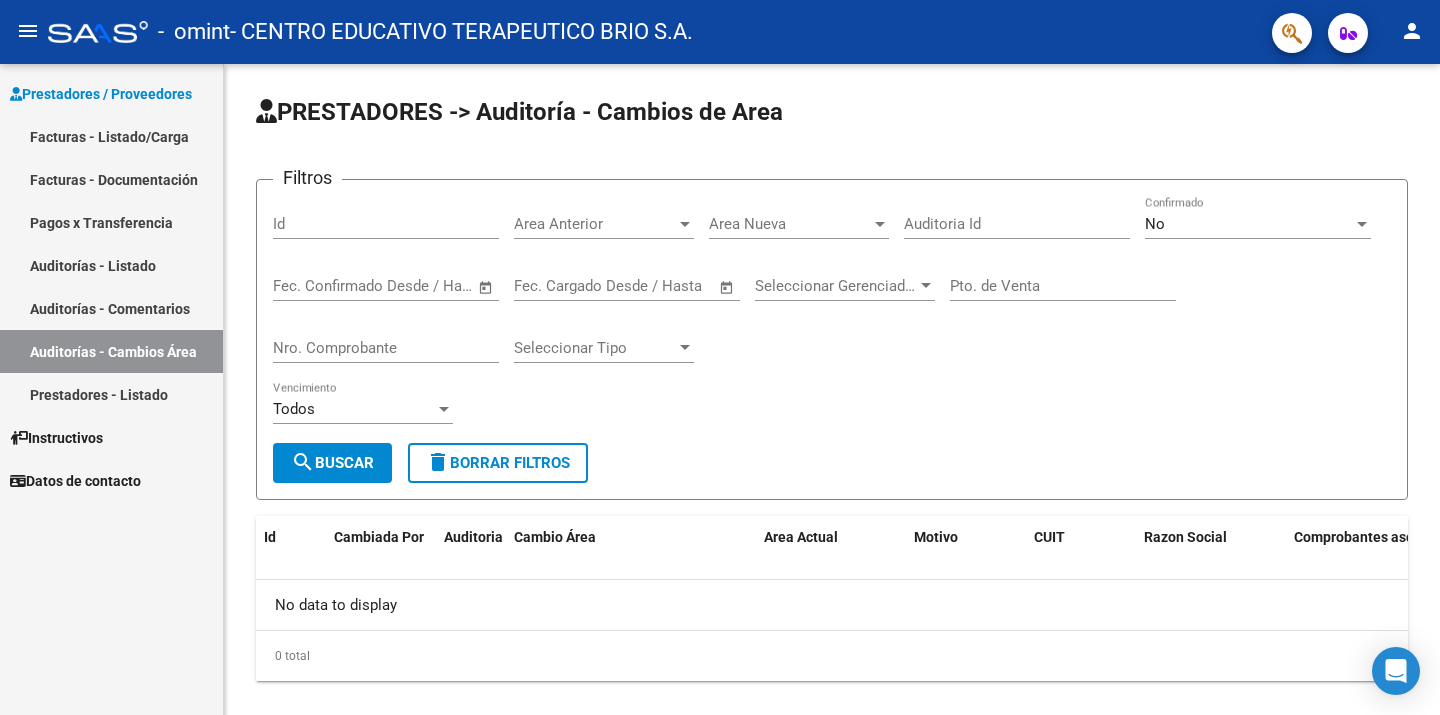 click on "Auditorías - Comentarios" at bounding box center [111, 308] 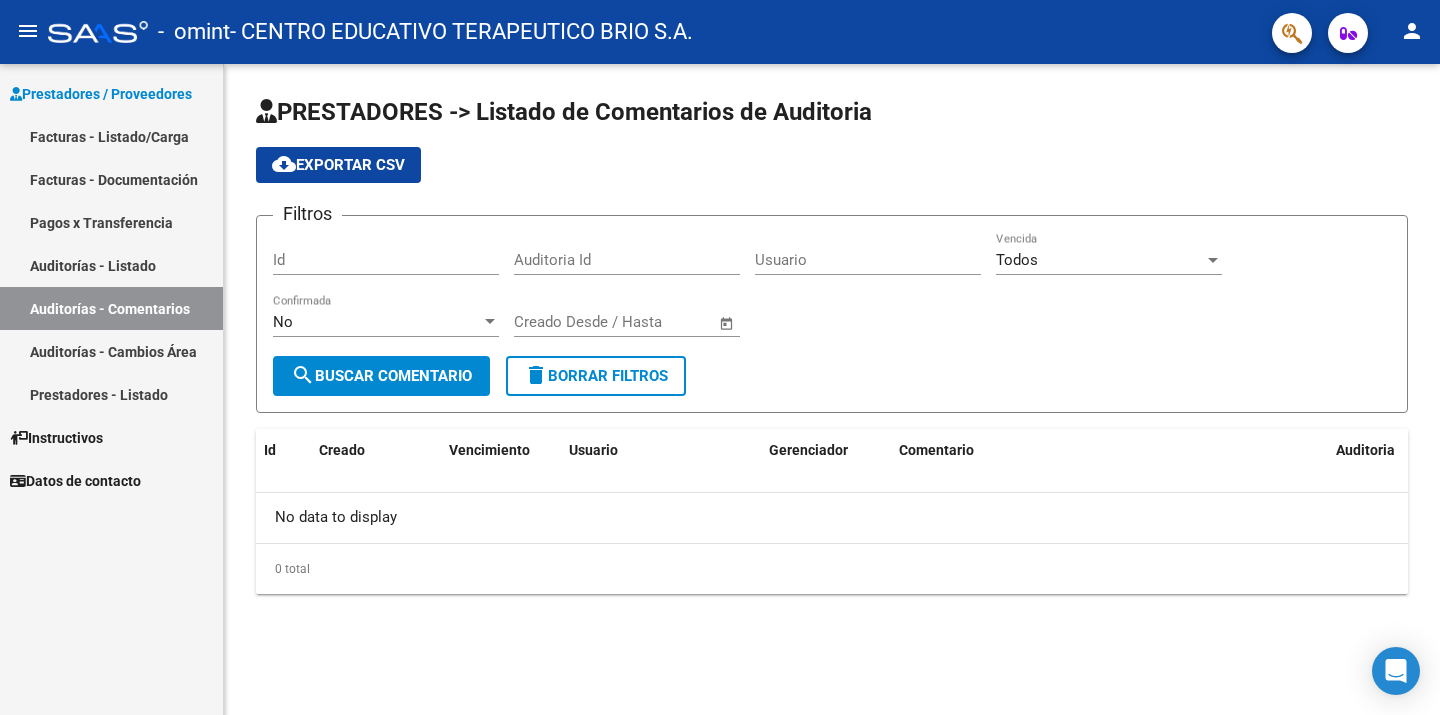 click on "Auditorías - Listado" at bounding box center [111, 265] 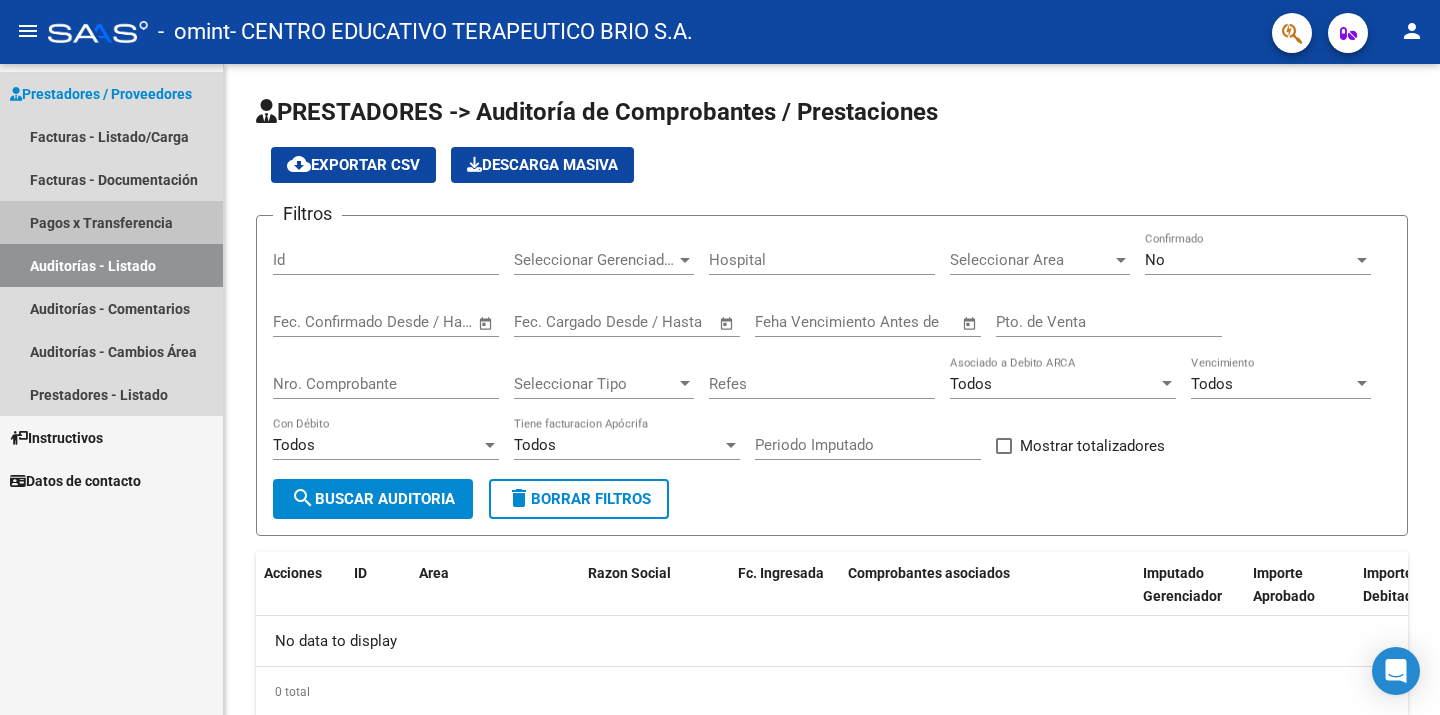 click on "Pagos x Transferencia" at bounding box center [111, 222] 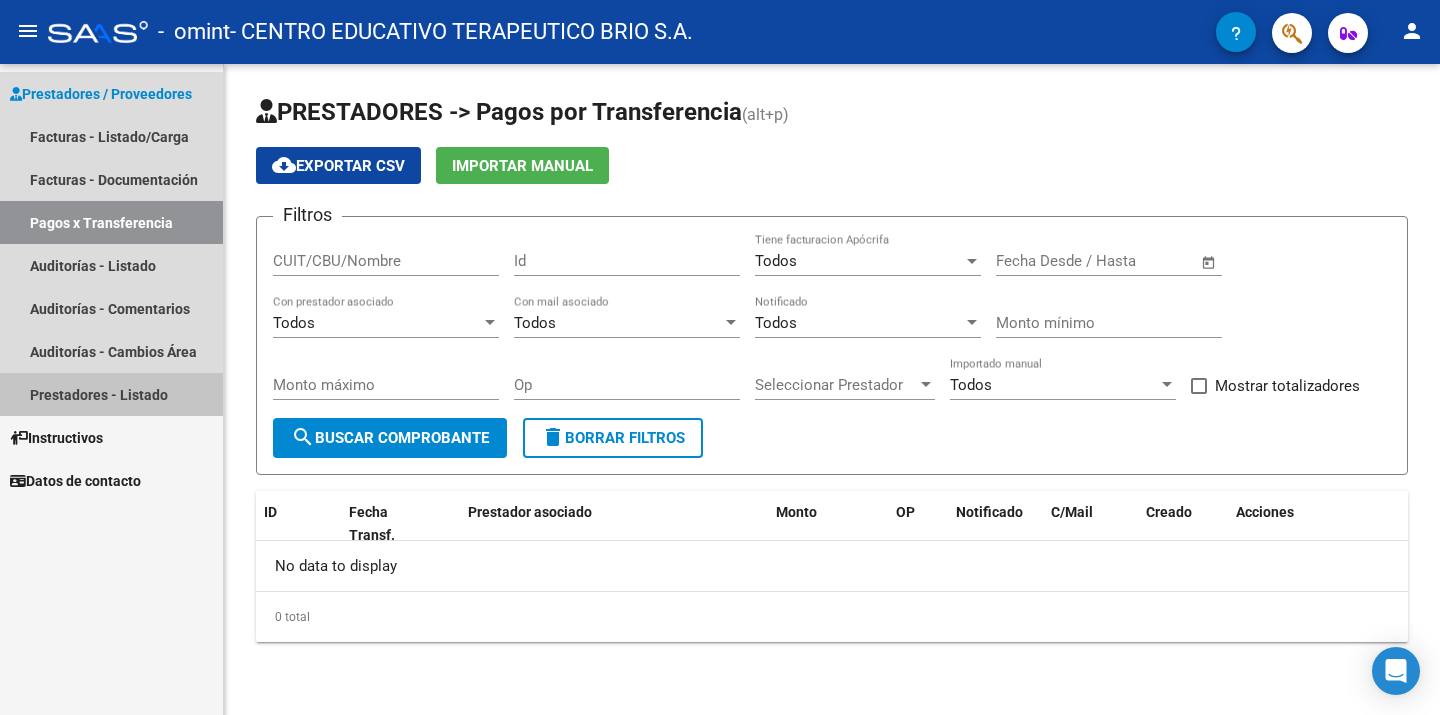 click on "Prestadores - Listado" at bounding box center (111, 394) 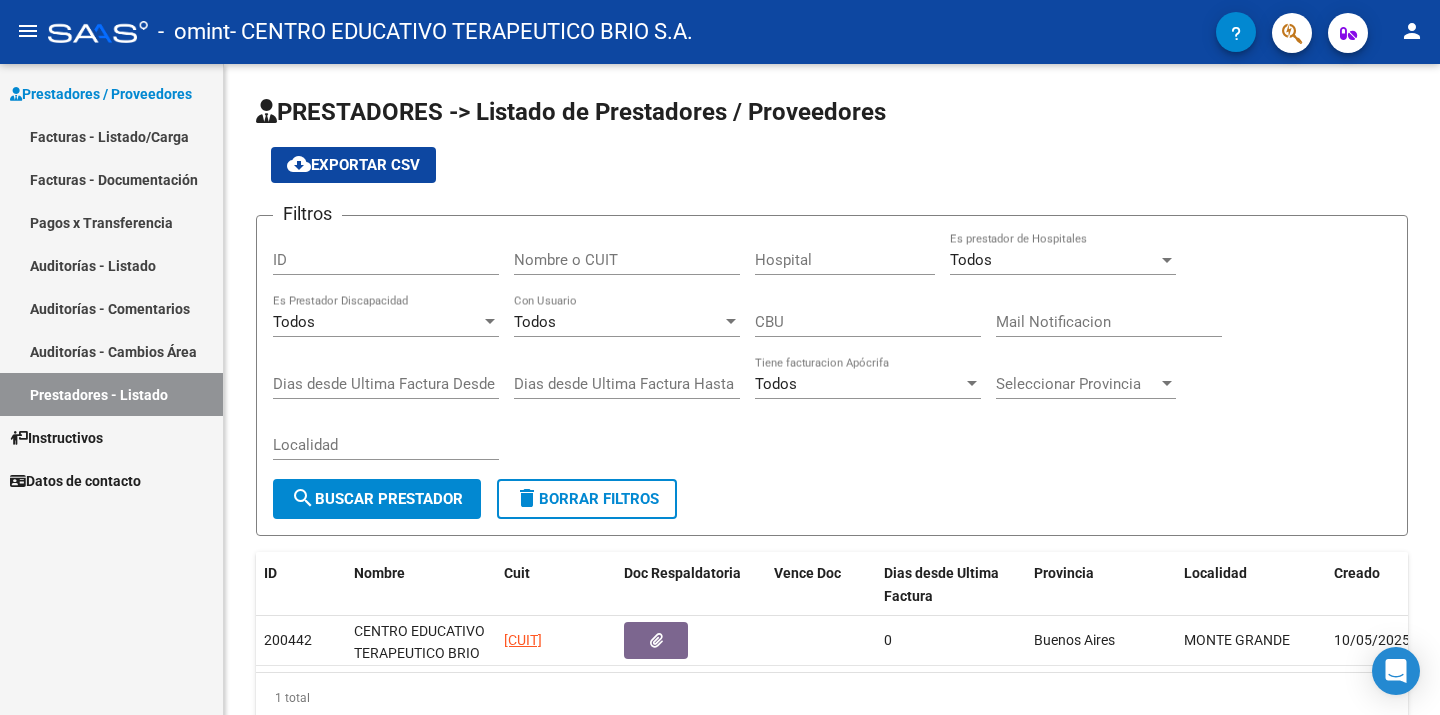click on "Datos de contacto" at bounding box center [111, 480] 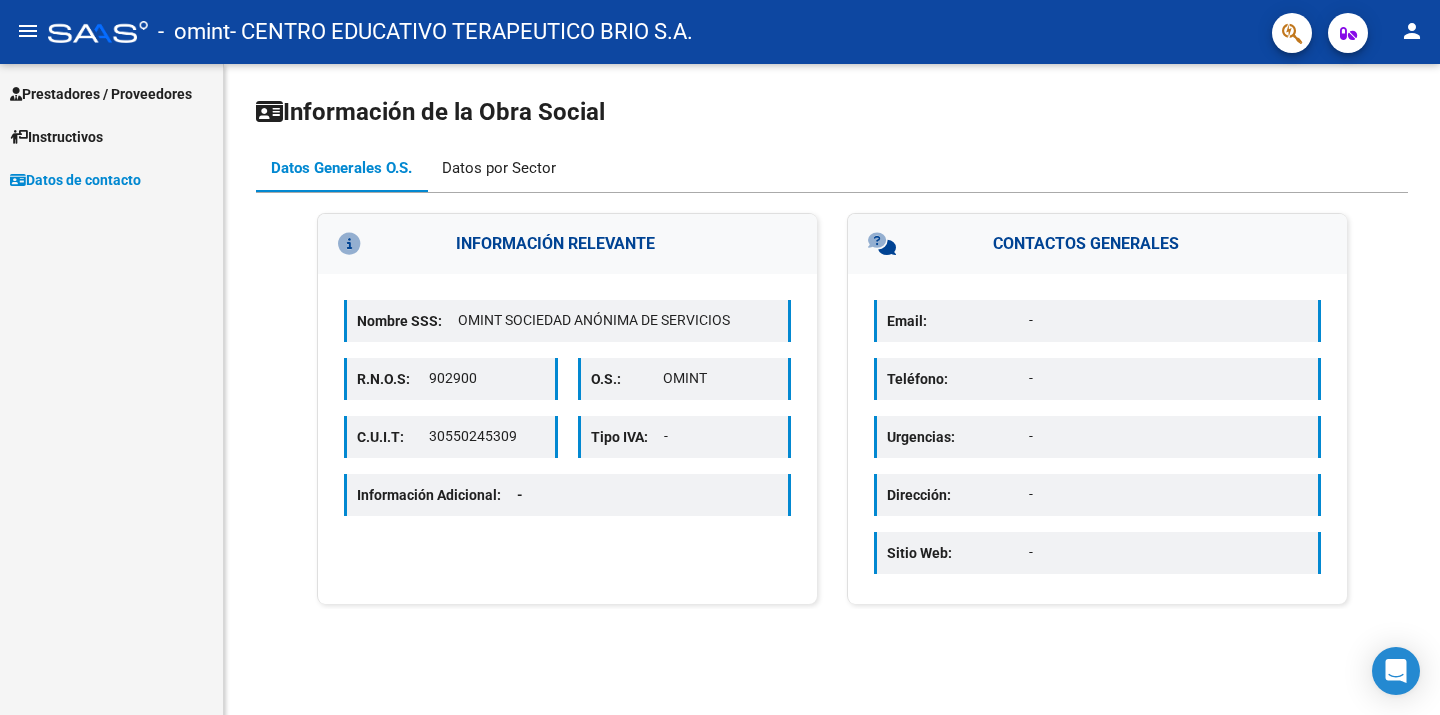 click on "Datos por Sector" at bounding box center (499, 168) 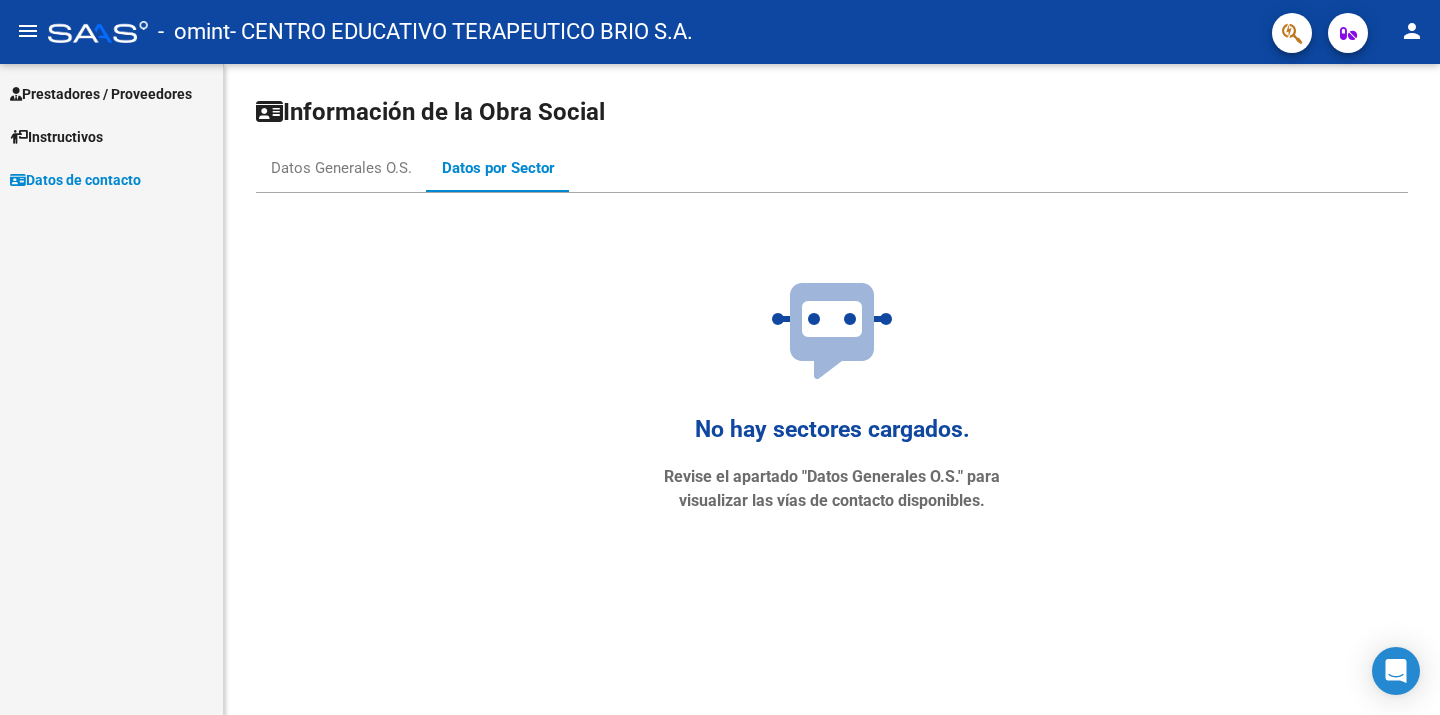 click on "Instructivos" at bounding box center (111, 136) 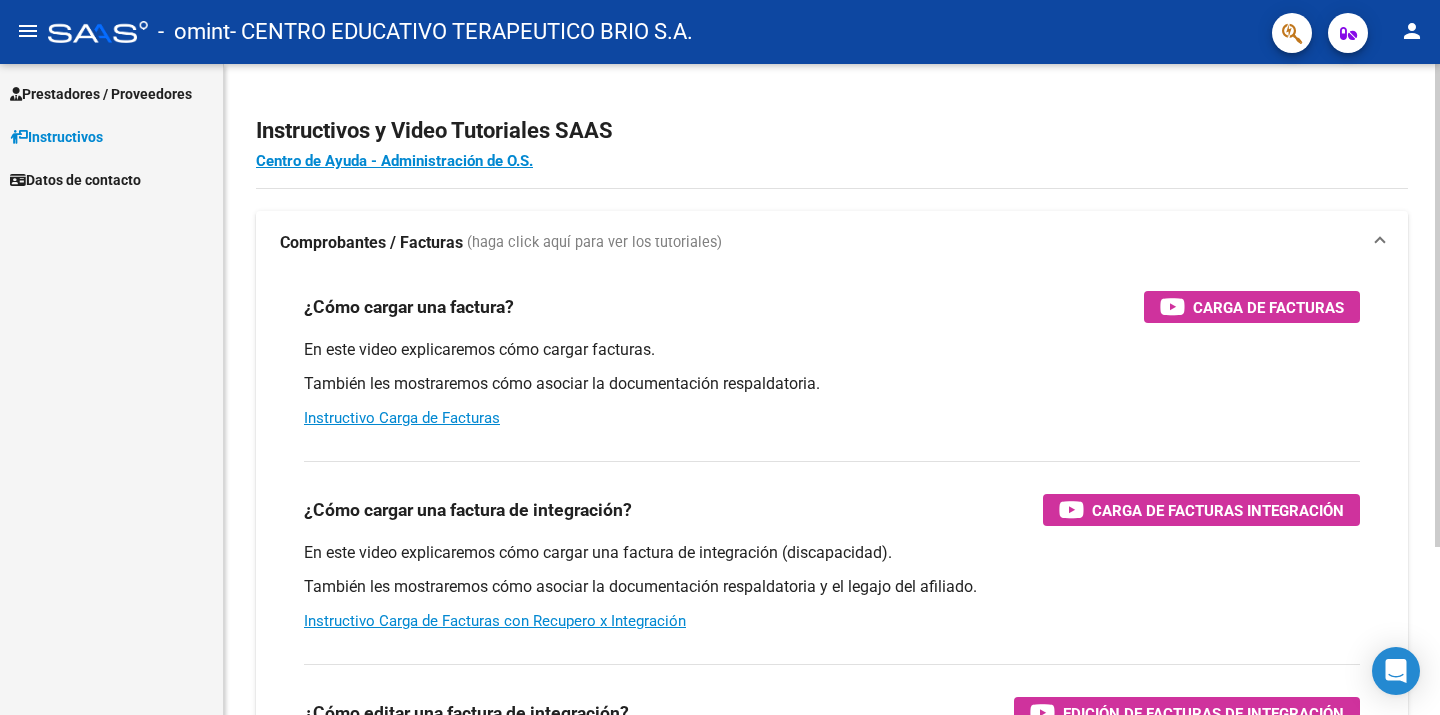 click on "¿Cómo cargar una factura?    Carga de Facturas En este video explicaremos cómo cargar facturas. También les mostraremos cómo asociar la documentación respaldatoria. Instructivo Carga de Facturas ¿Cómo cargar una factura de integración?    Carga de Facturas Integración En este video explicaremos cómo cargar una factura de integración (discapacidad). También les mostraremos cómo asociar la documentación respaldatoria y el legajo del afiliado. Instructivo Carga de Facturas con Recupero x Integración ¿Cómo editar una factura de integración?    Edición de Facturas de integración En este video explicaremos cómo editar una factura que ya habíamos cargado. Les mostraremos cómo asociar la documentación respaldatoria y la trazabilidad." at bounding box center [832, 560] 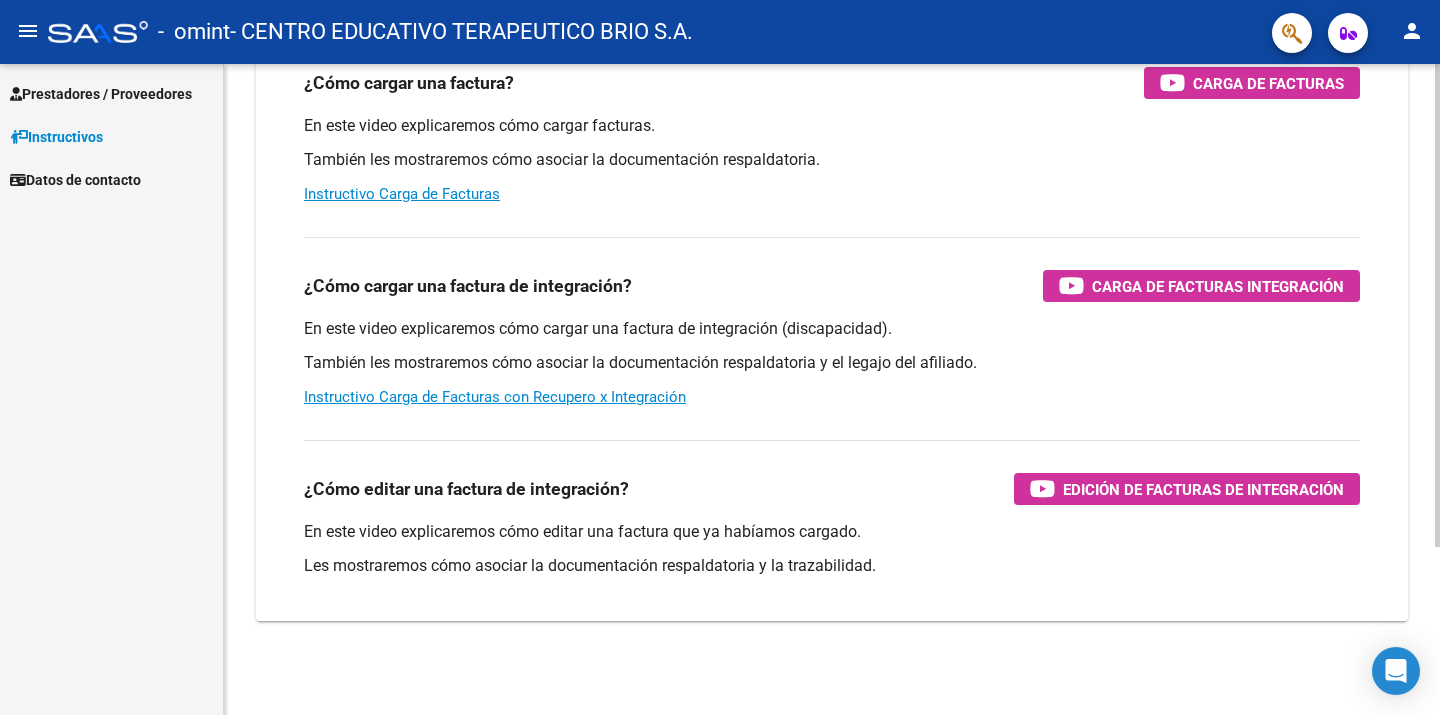 scroll, scrollTop: 226, scrollLeft: 0, axis: vertical 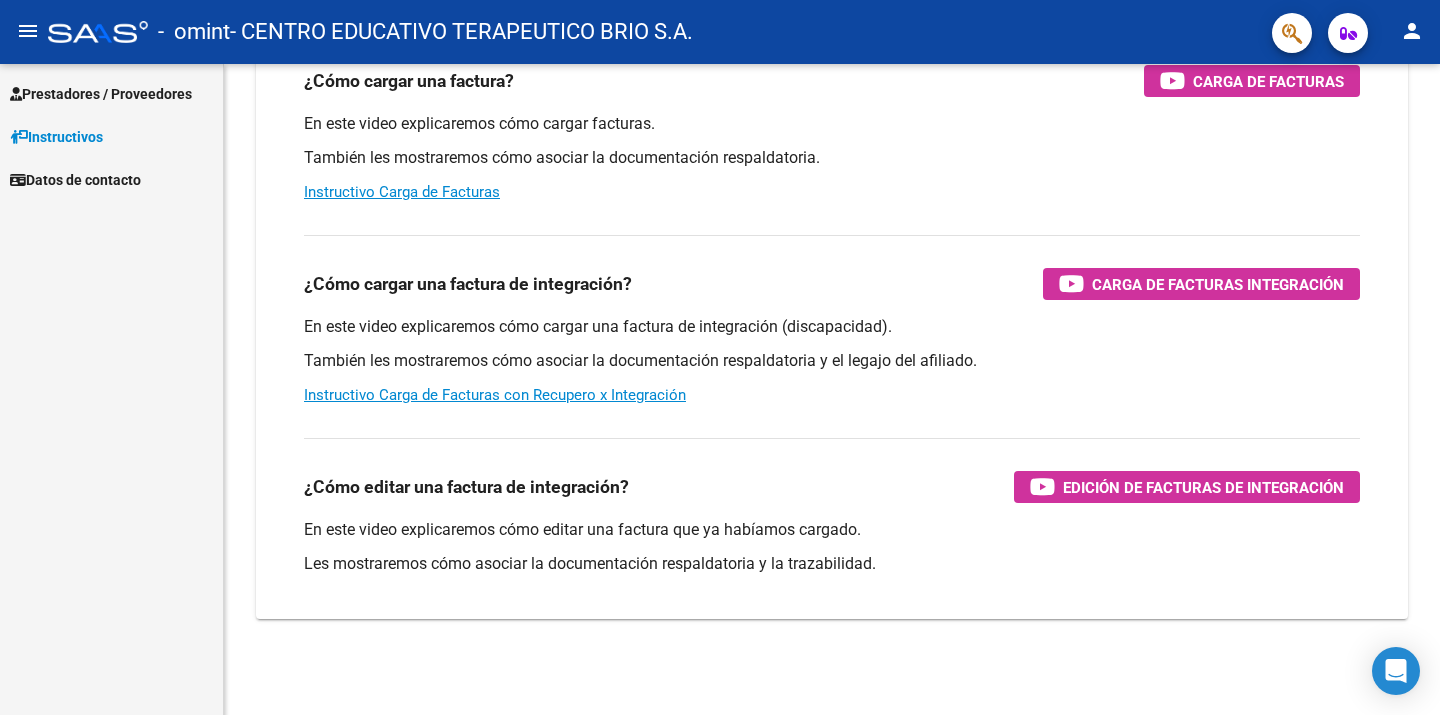 click on "Prestadores / Proveedores" at bounding box center (101, 94) 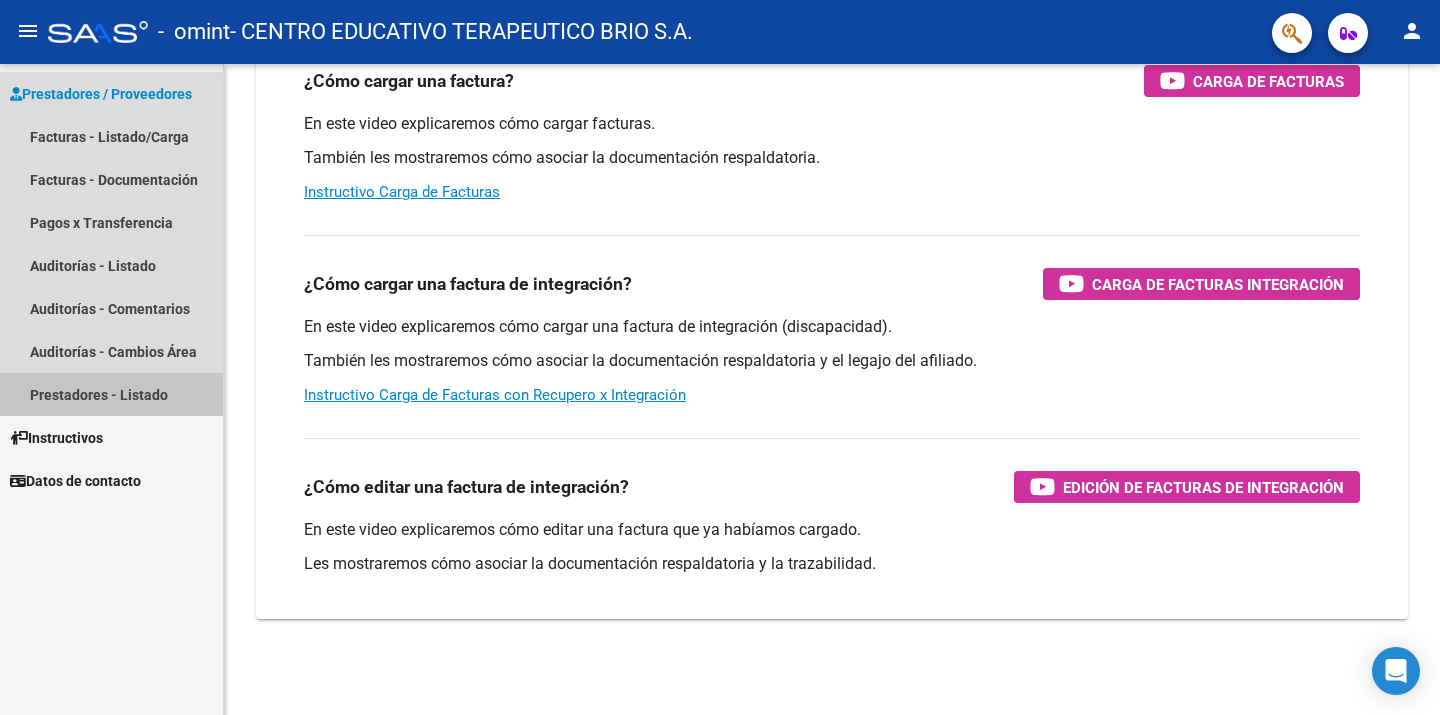 click on "Prestadores - Listado" at bounding box center (111, 394) 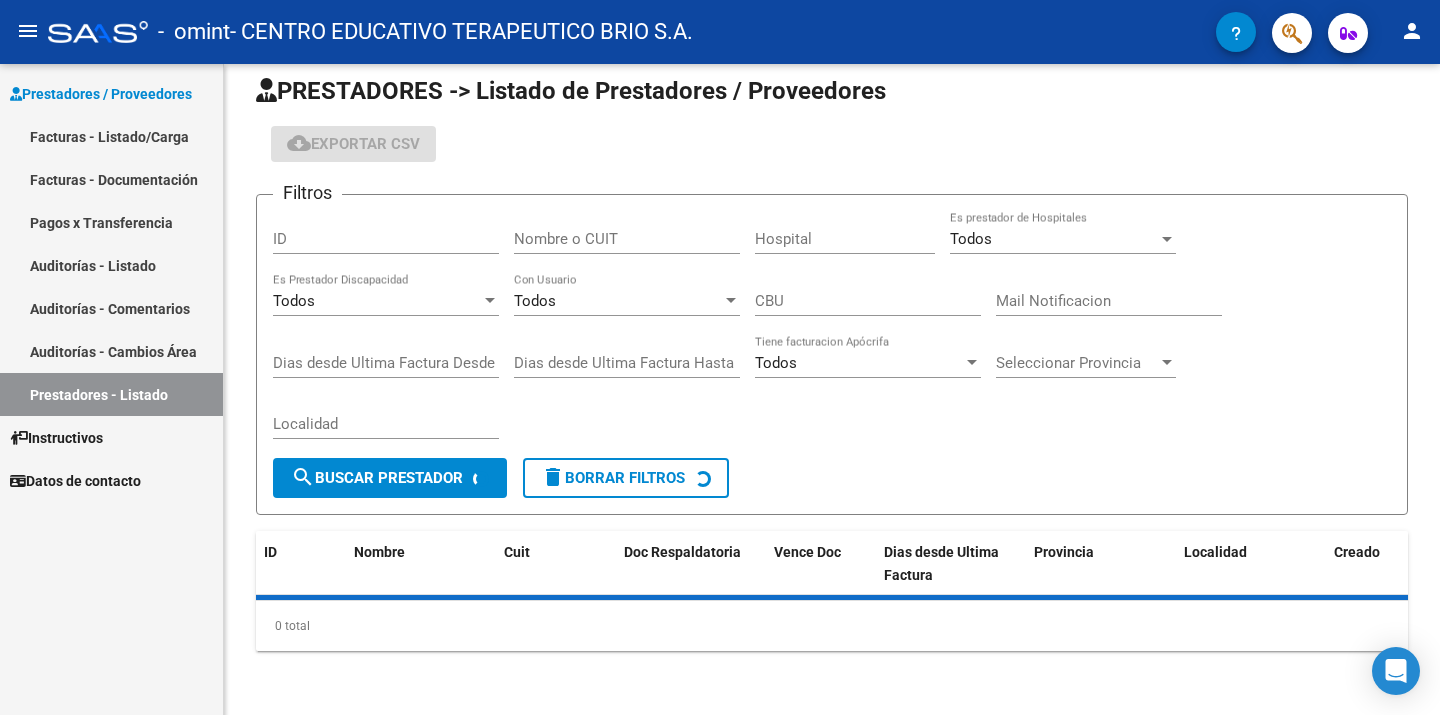 scroll, scrollTop: 0, scrollLeft: 0, axis: both 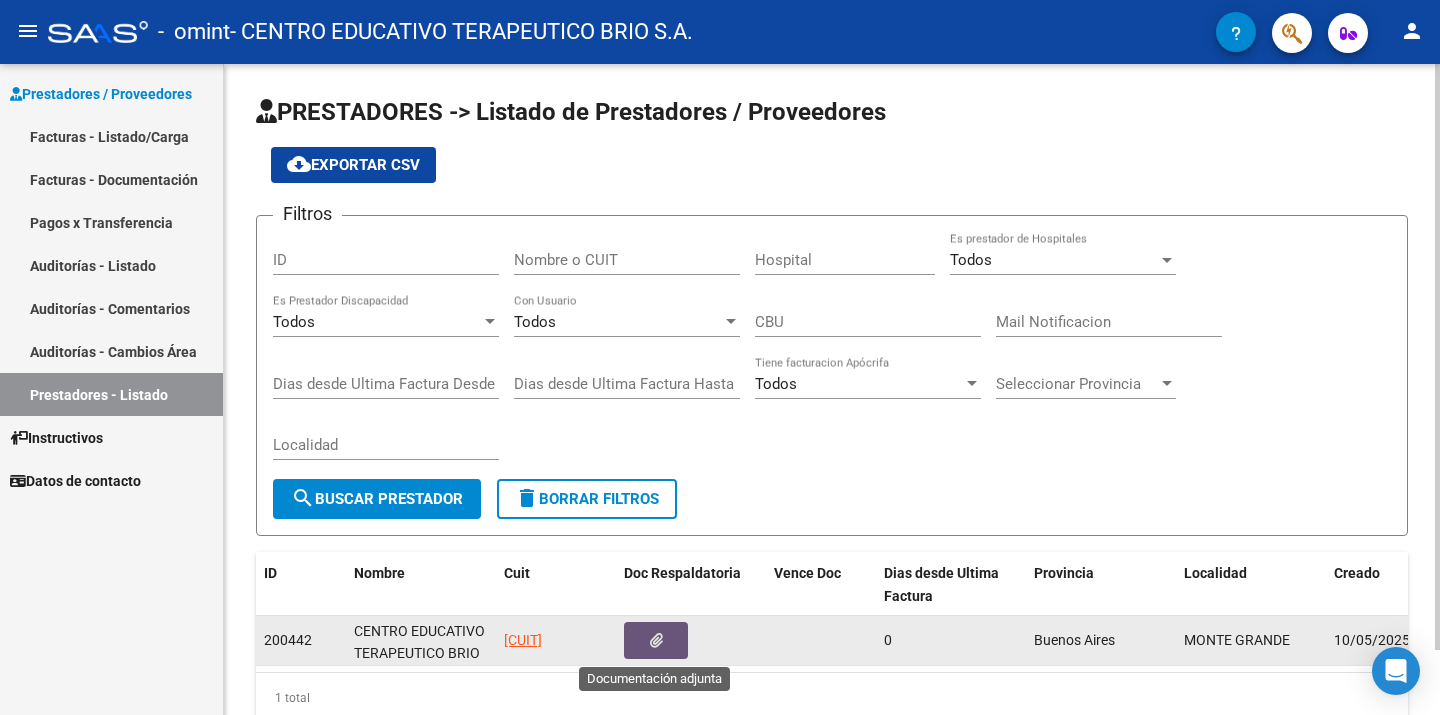 click 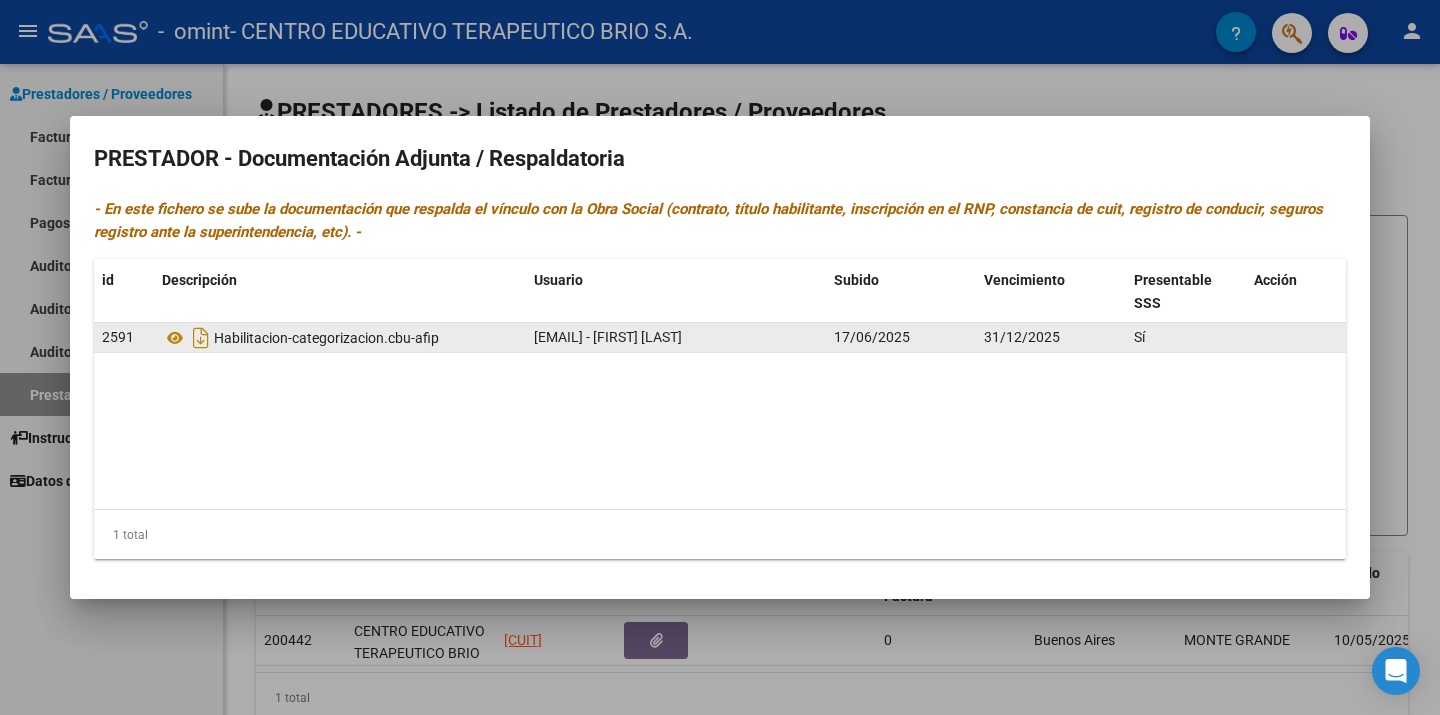 click on "17/06/2025" 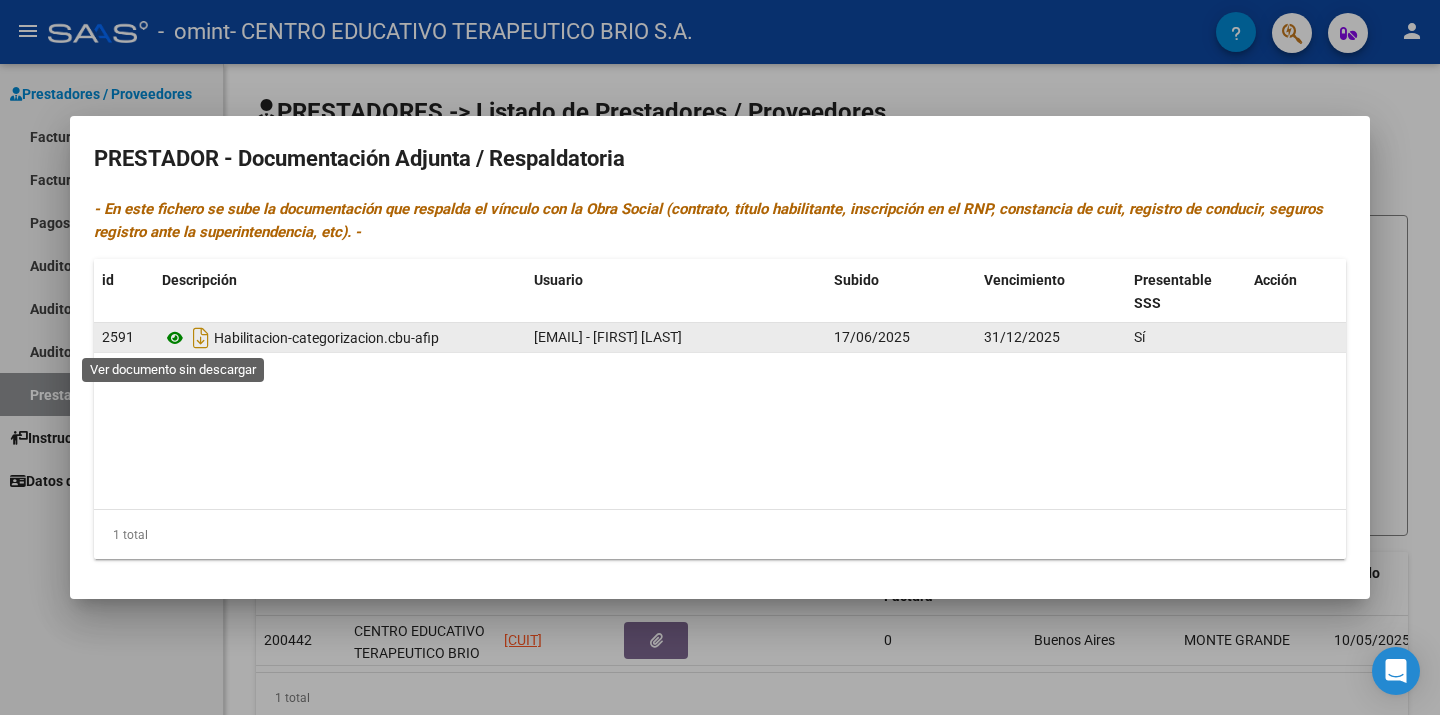 click 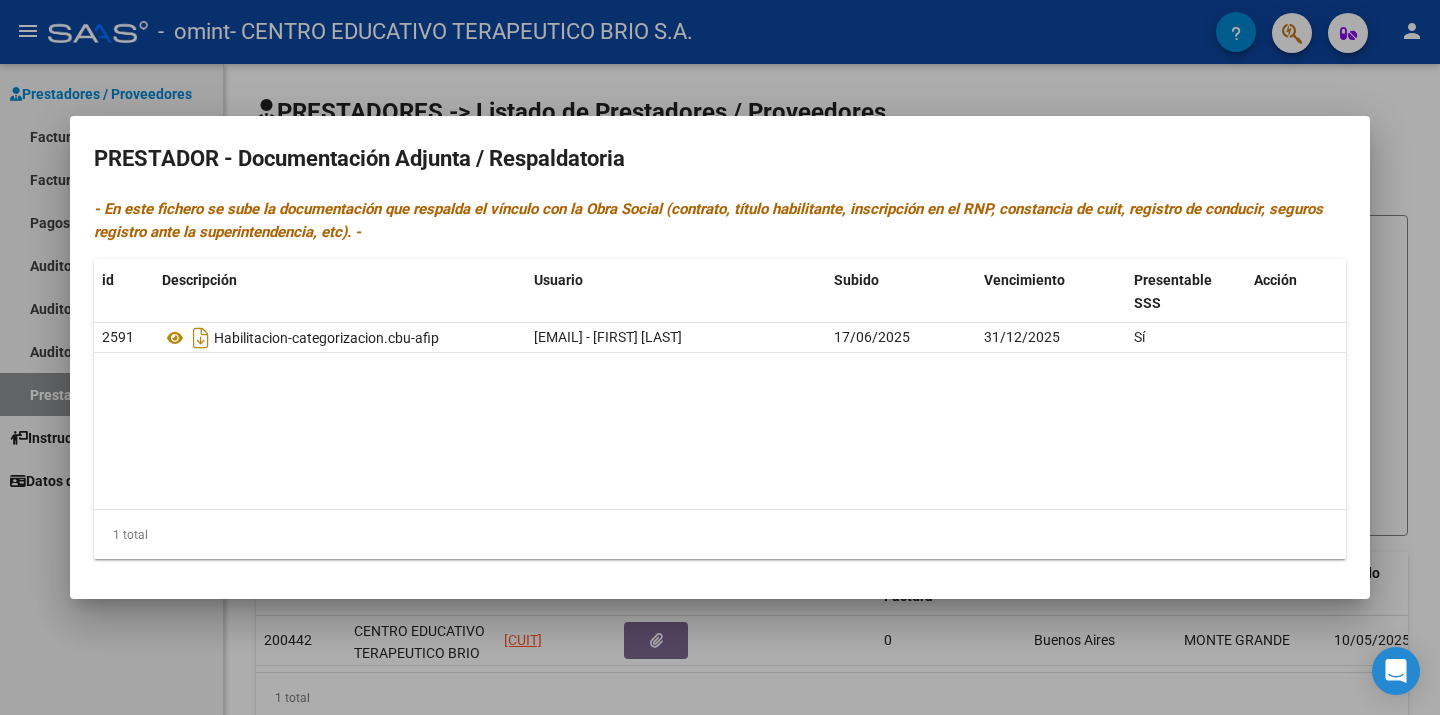 click at bounding box center (720, 357) 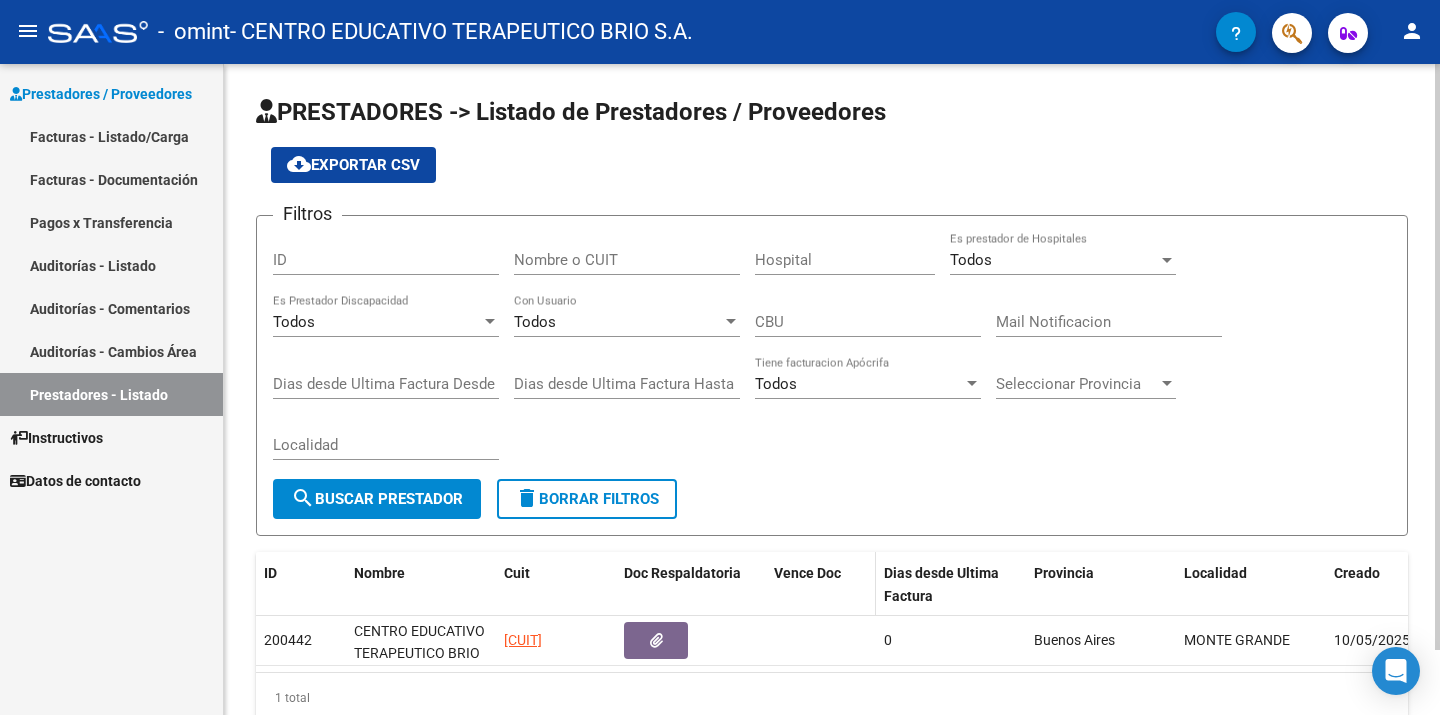 type 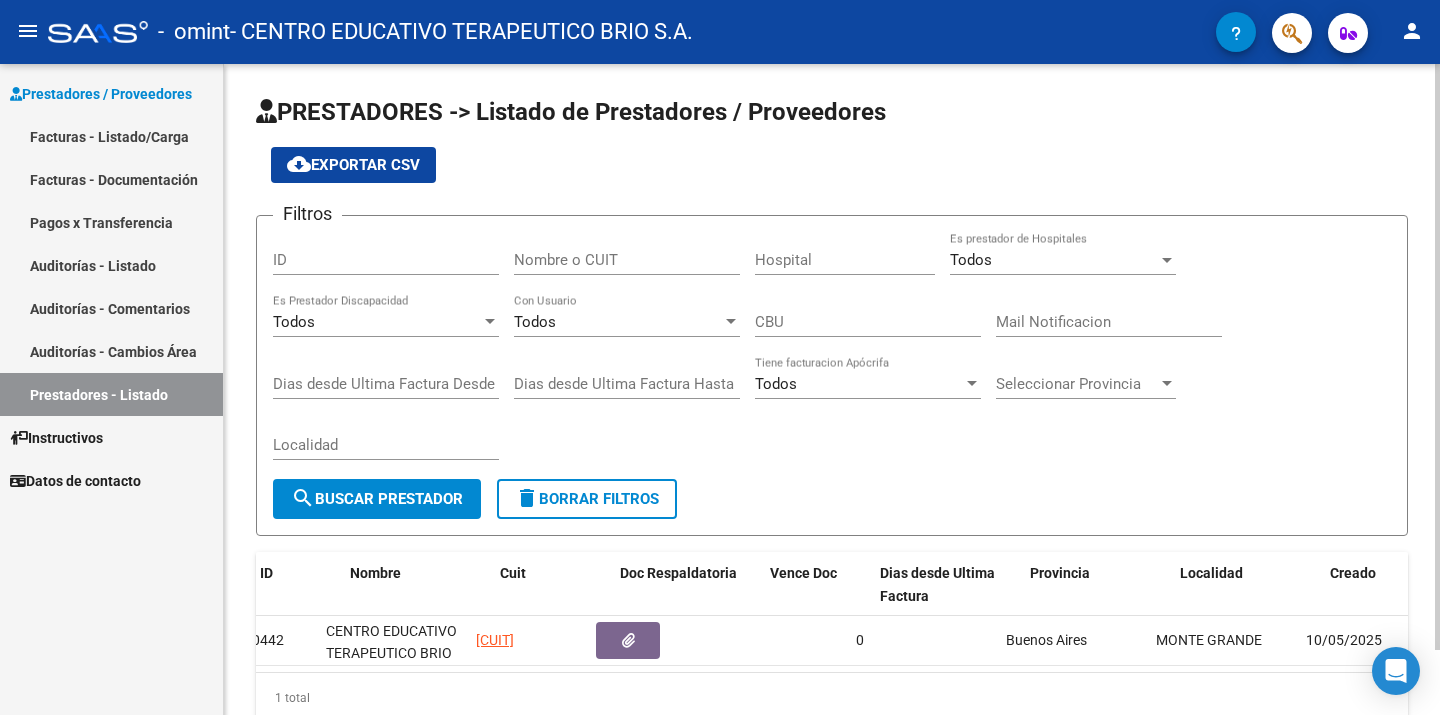 scroll, scrollTop: 0, scrollLeft: 0, axis: both 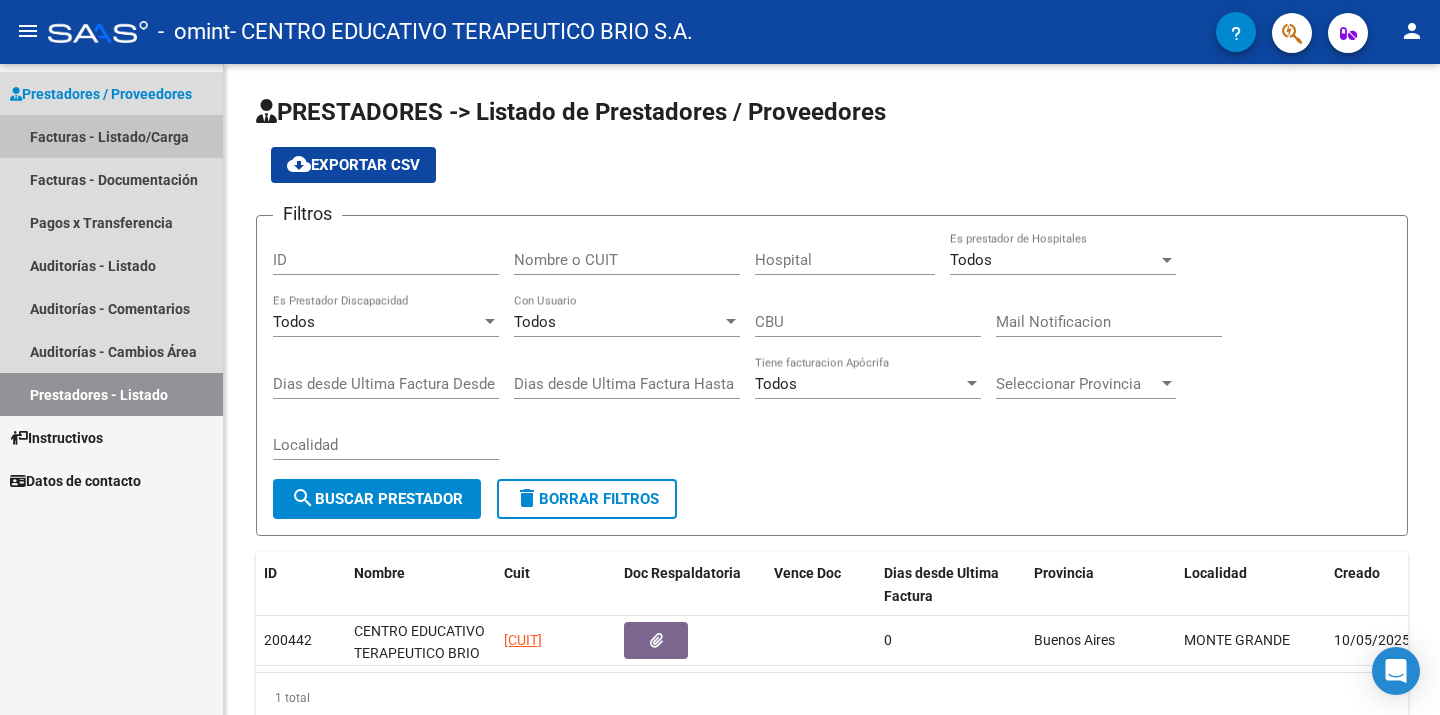click on "Facturas - Listado/Carga" at bounding box center (111, 136) 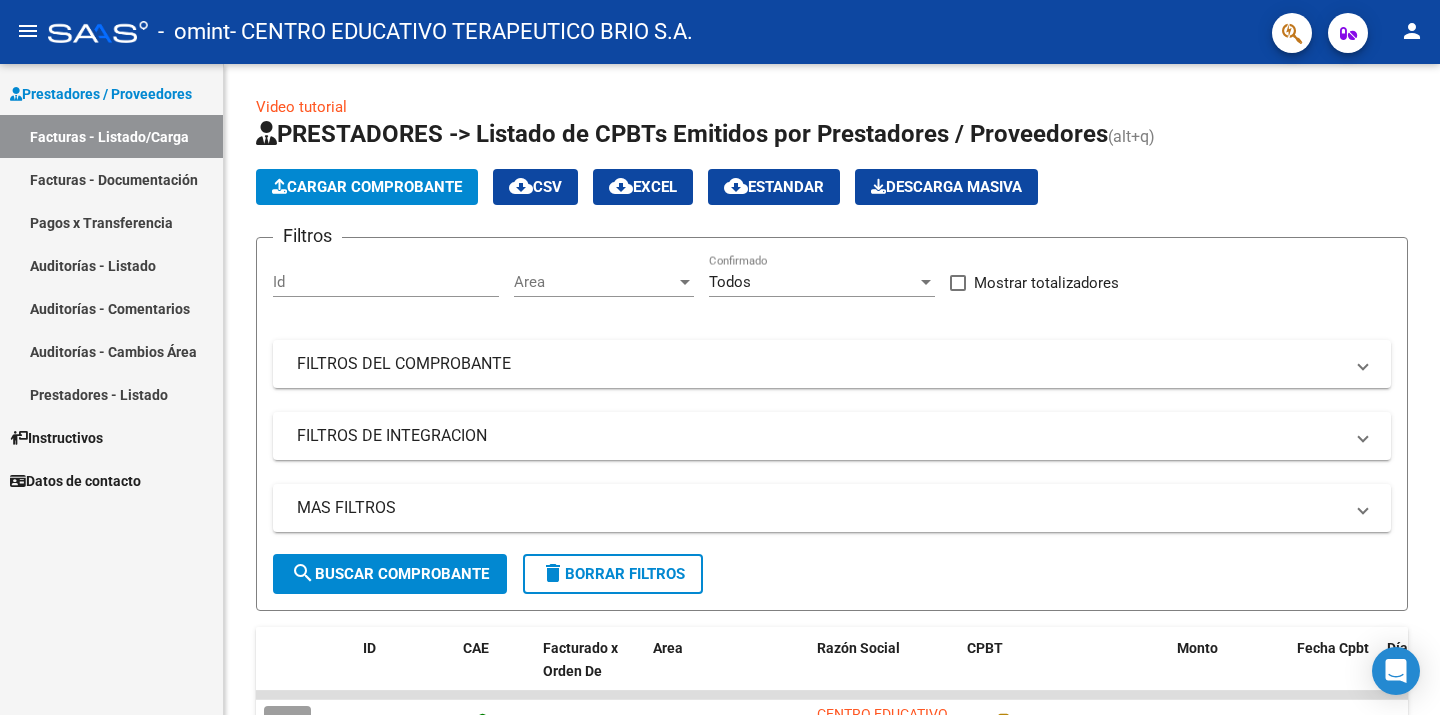 click on "Facturas - Documentación" at bounding box center [111, 179] 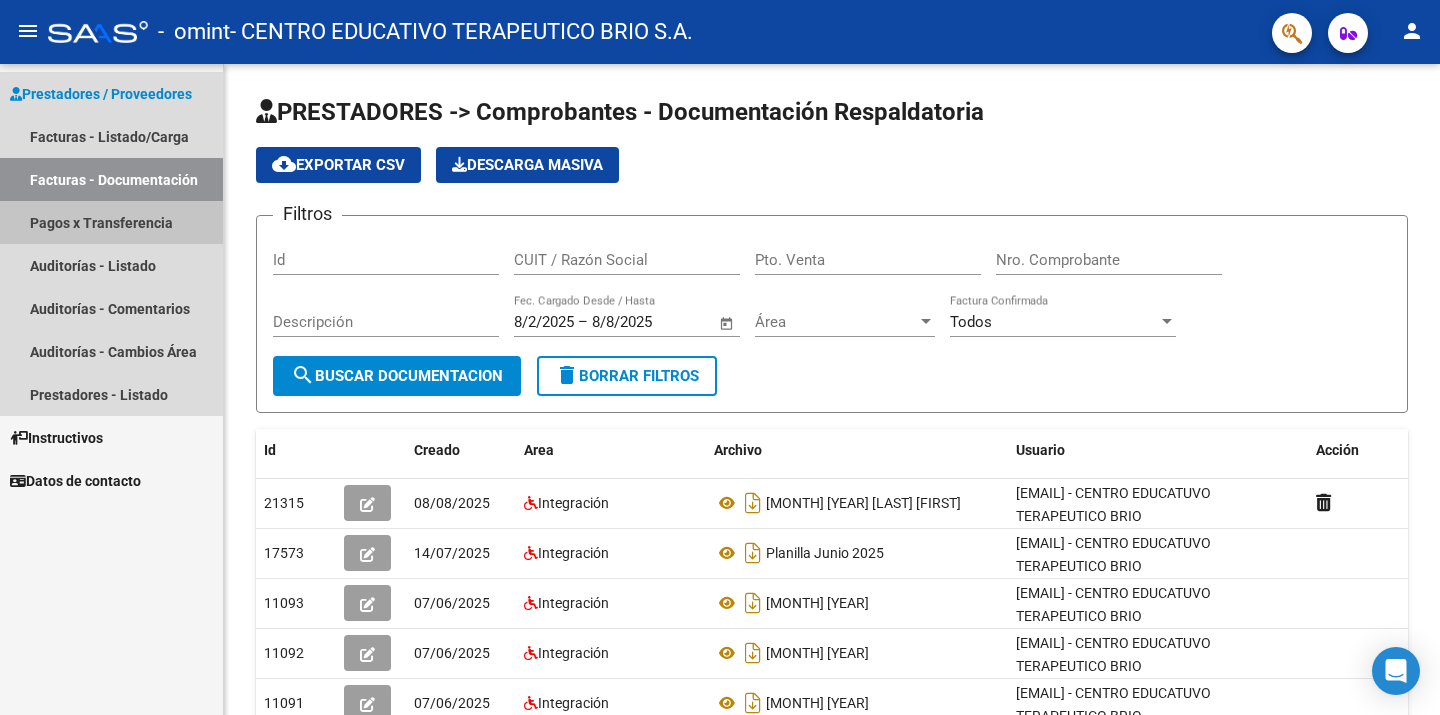 click on "Pagos x Transferencia" at bounding box center [111, 222] 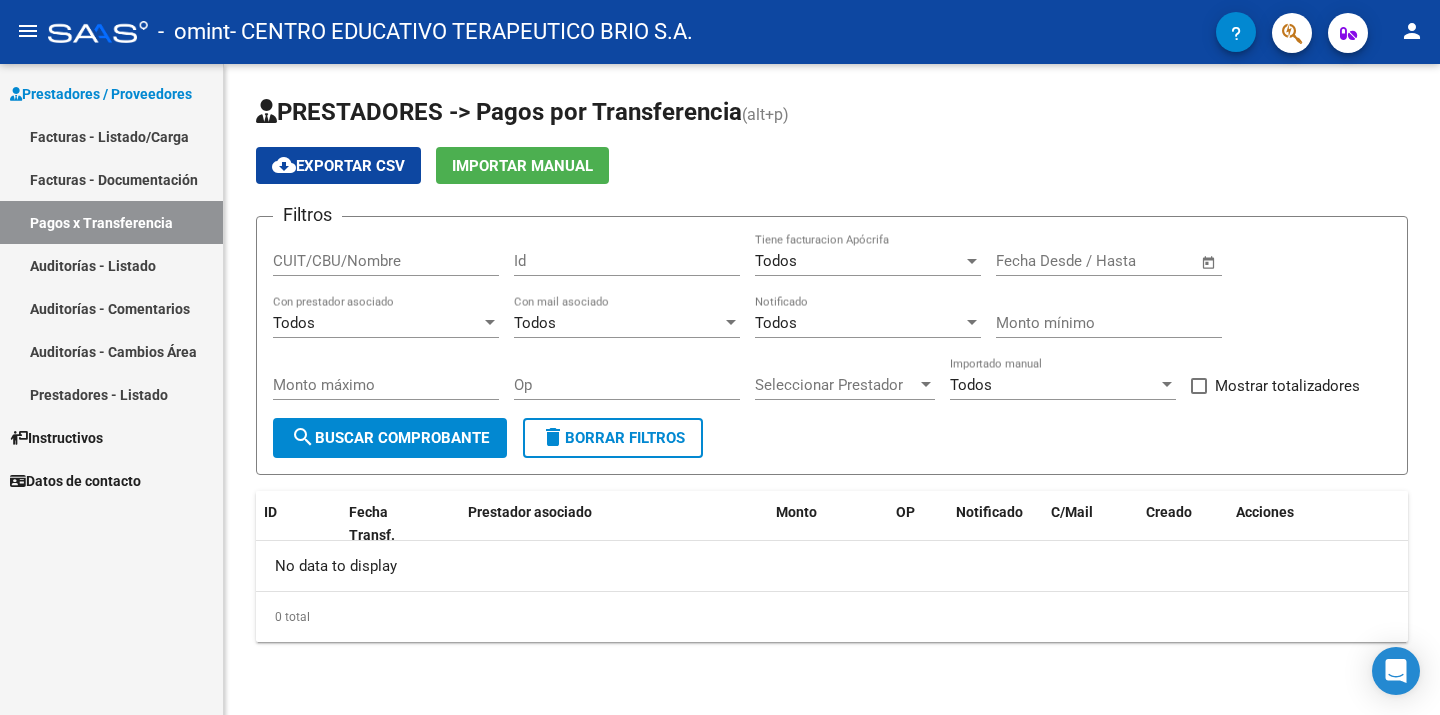 click on "Facturas - Documentación" at bounding box center [111, 179] 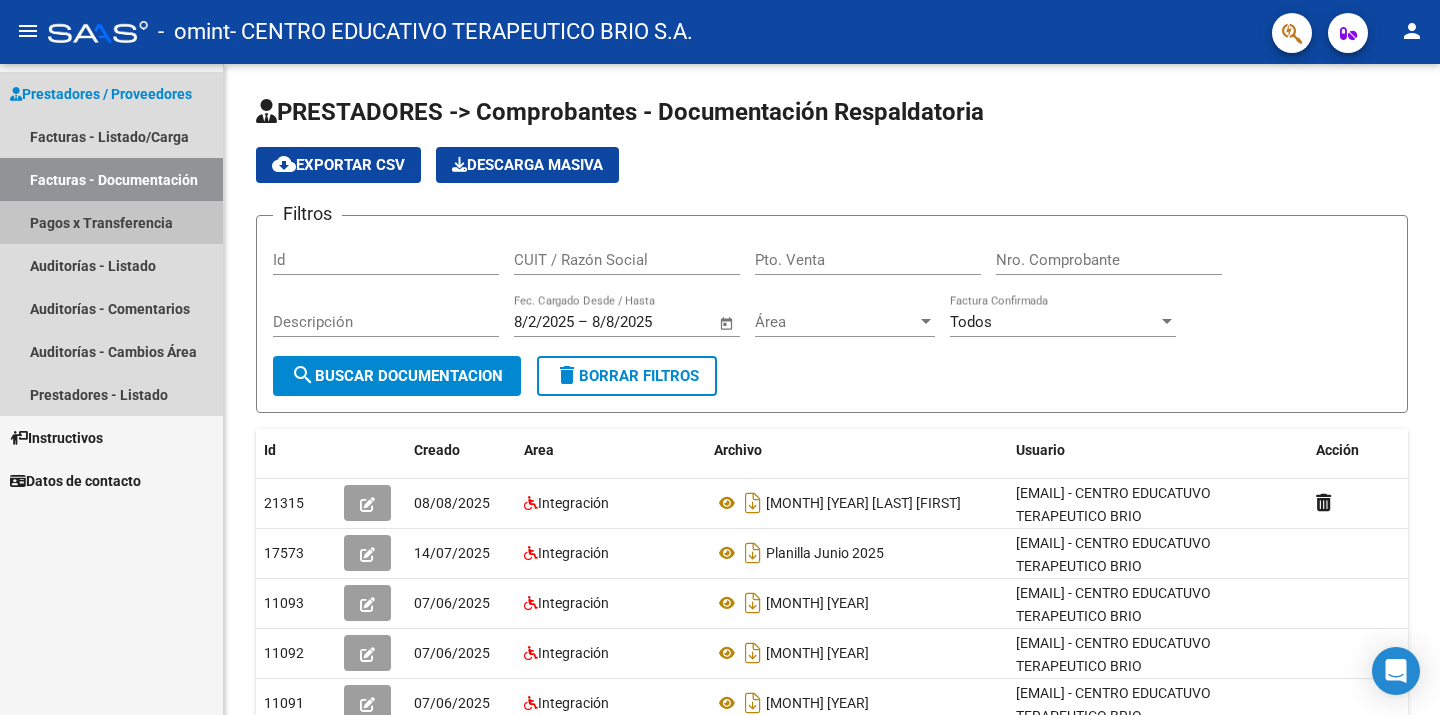 click on "Pagos x Transferencia" at bounding box center [111, 222] 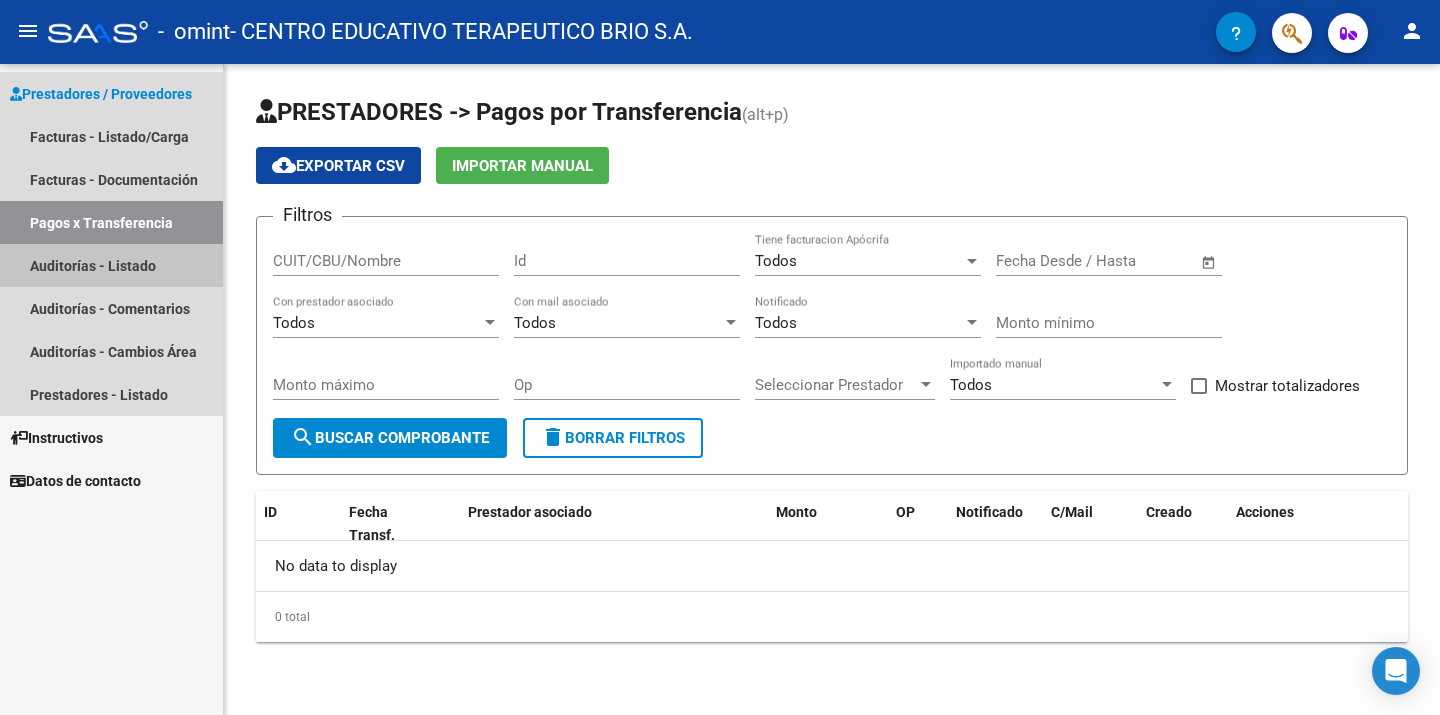 click on "Auditorías - Listado" at bounding box center (111, 265) 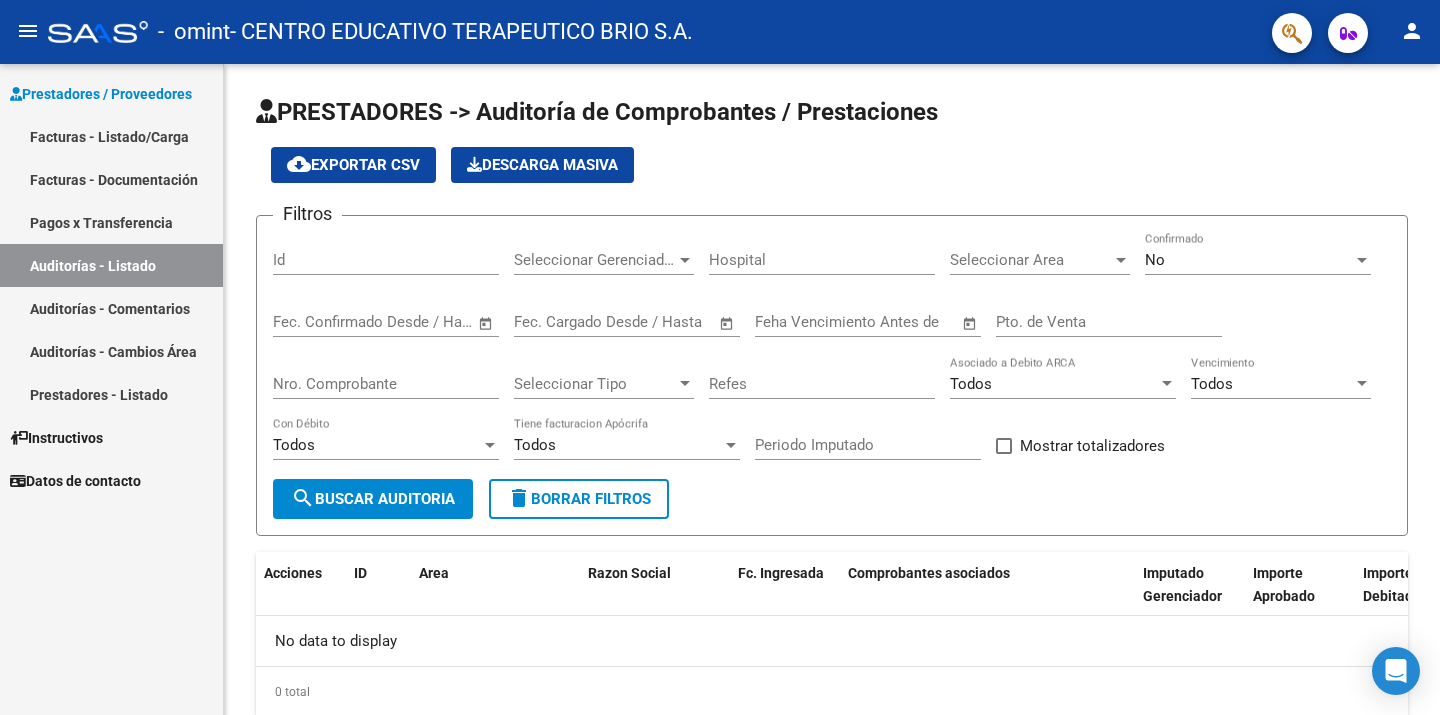 click on "Auditorías - Comentarios" at bounding box center [111, 308] 